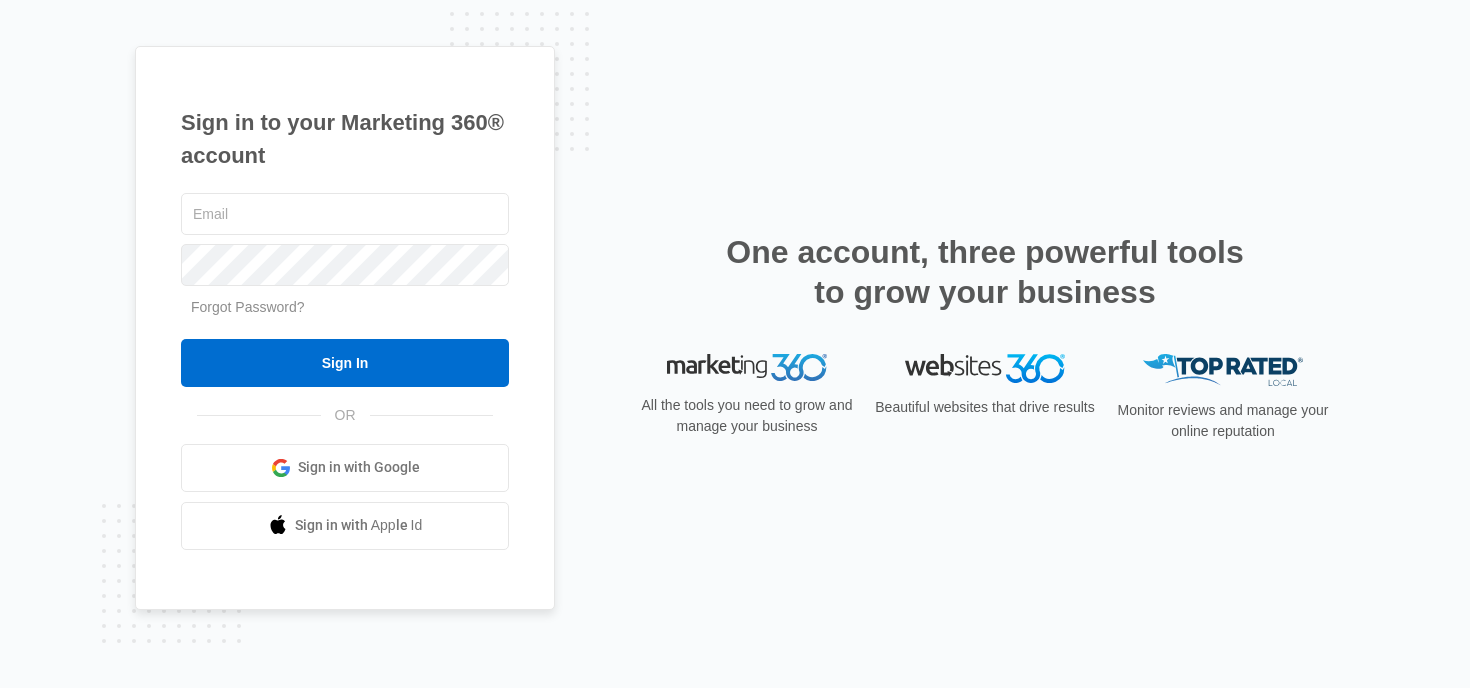 scroll, scrollTop: 0, scrollLeft: 0, axis: both 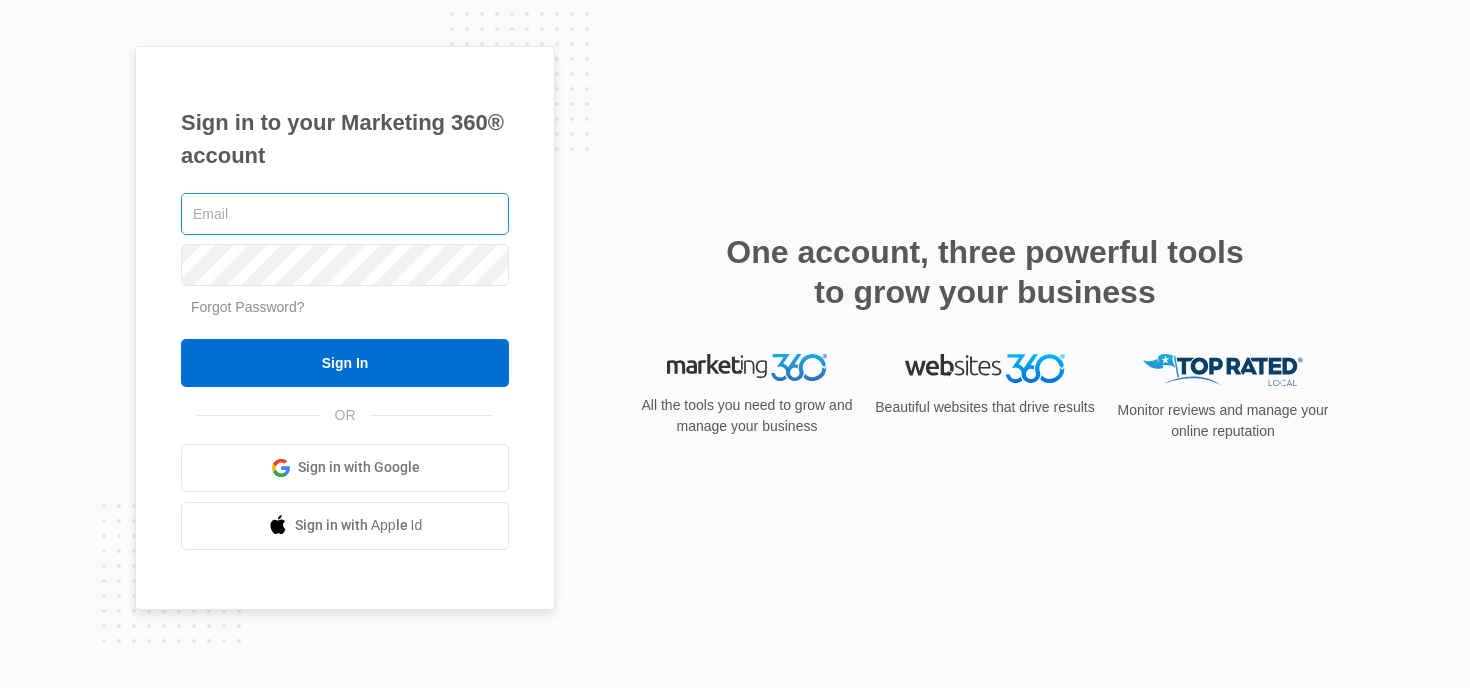click at bounding box center (345, 214) 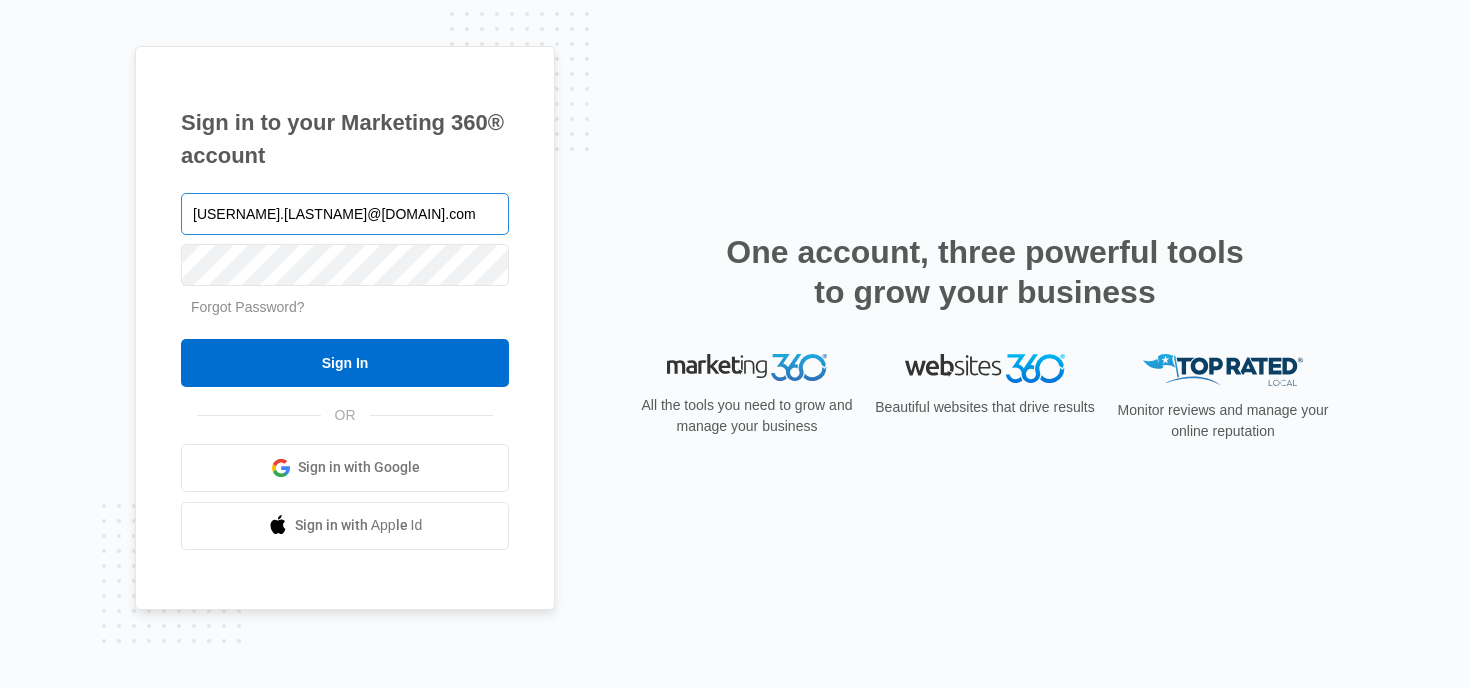 type on "[USERNAME].[LASTNAME]@[DOMAIN].com" 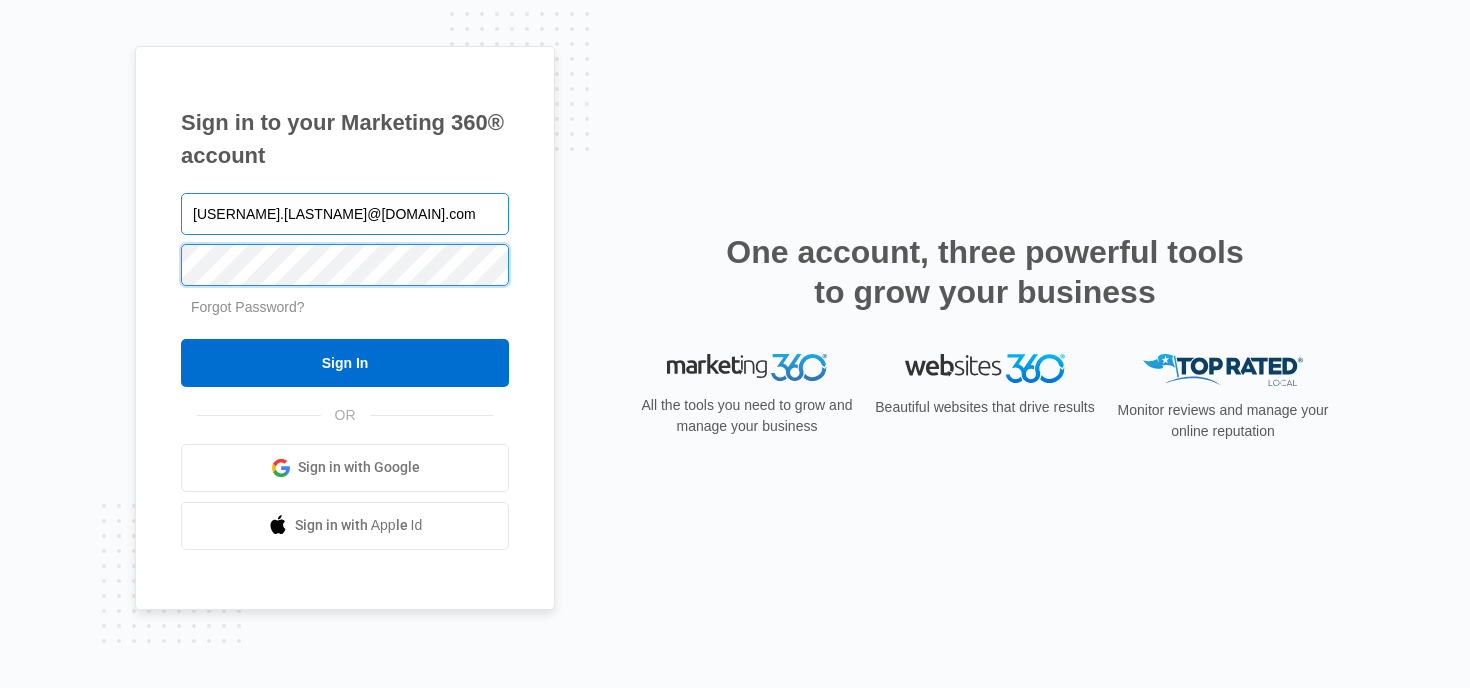 click on "Sign In" at bounding box center (345, 363) 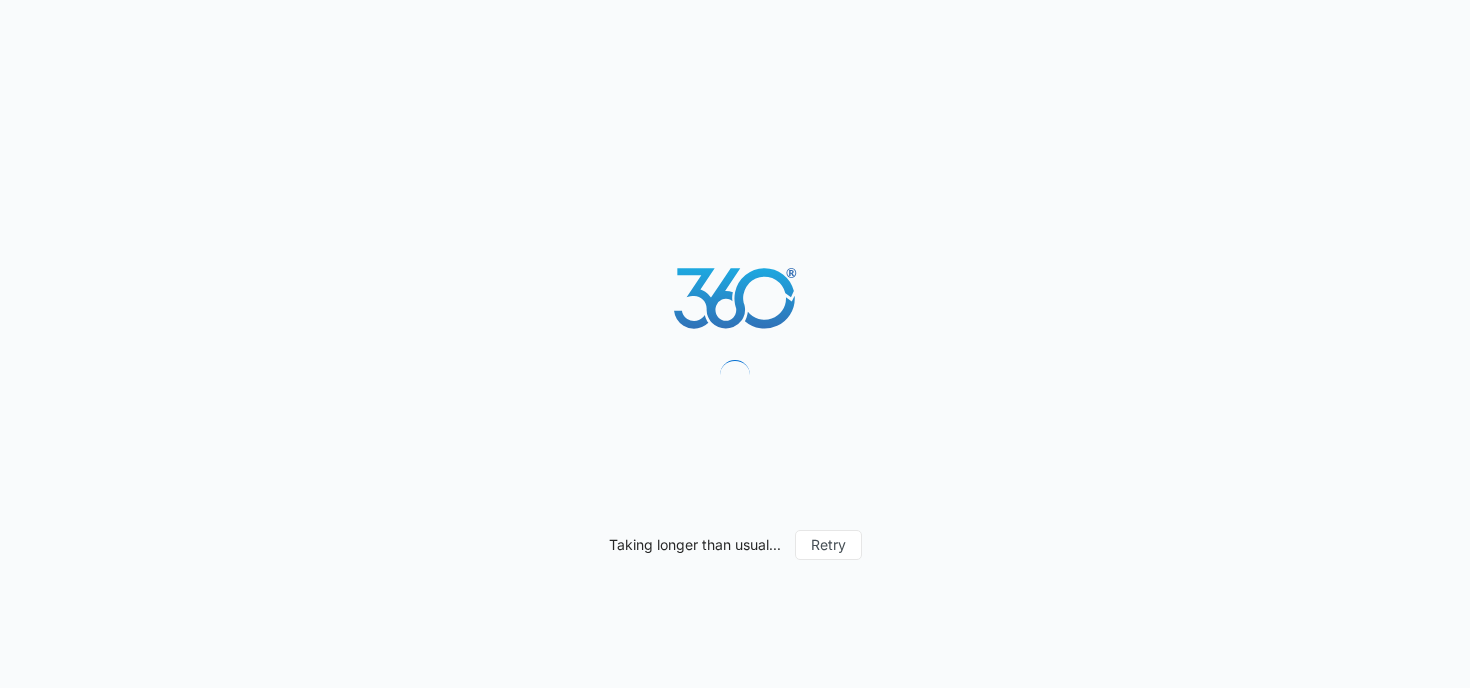 scroll, scrollTop: 0, scrollLeft: 0, axis: both 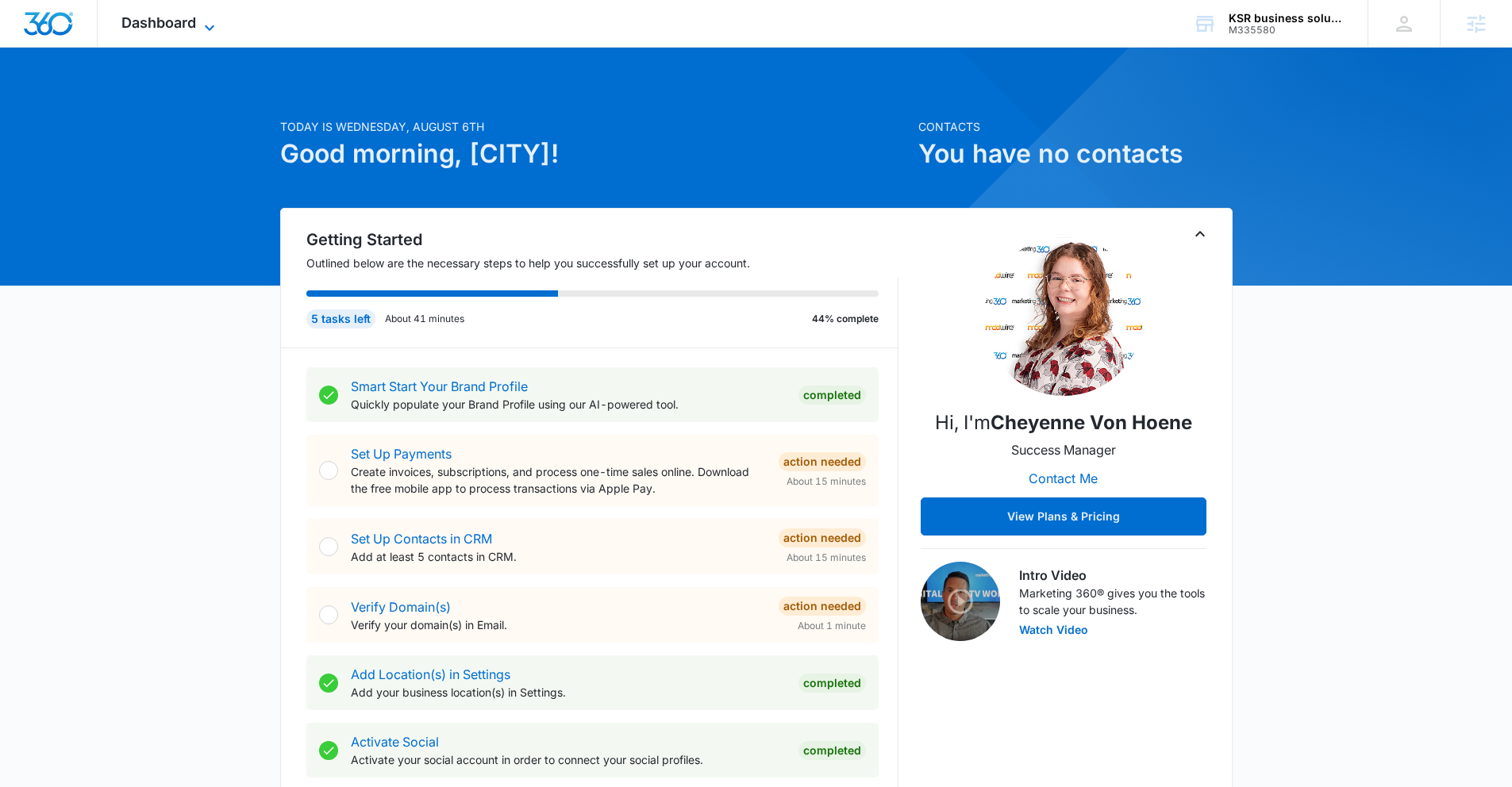 click 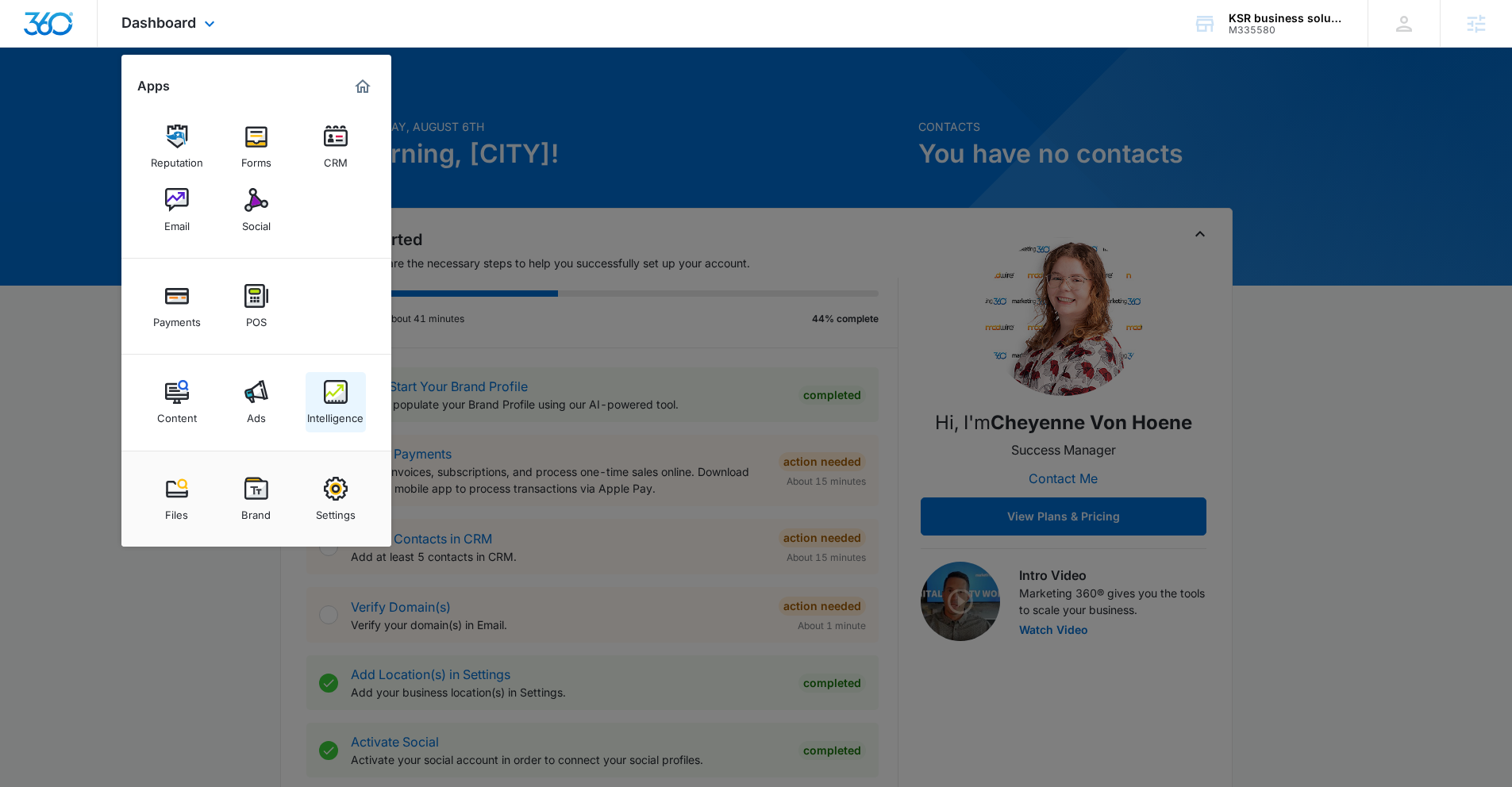click on "Intelligence" at bounding box center (335, 414) 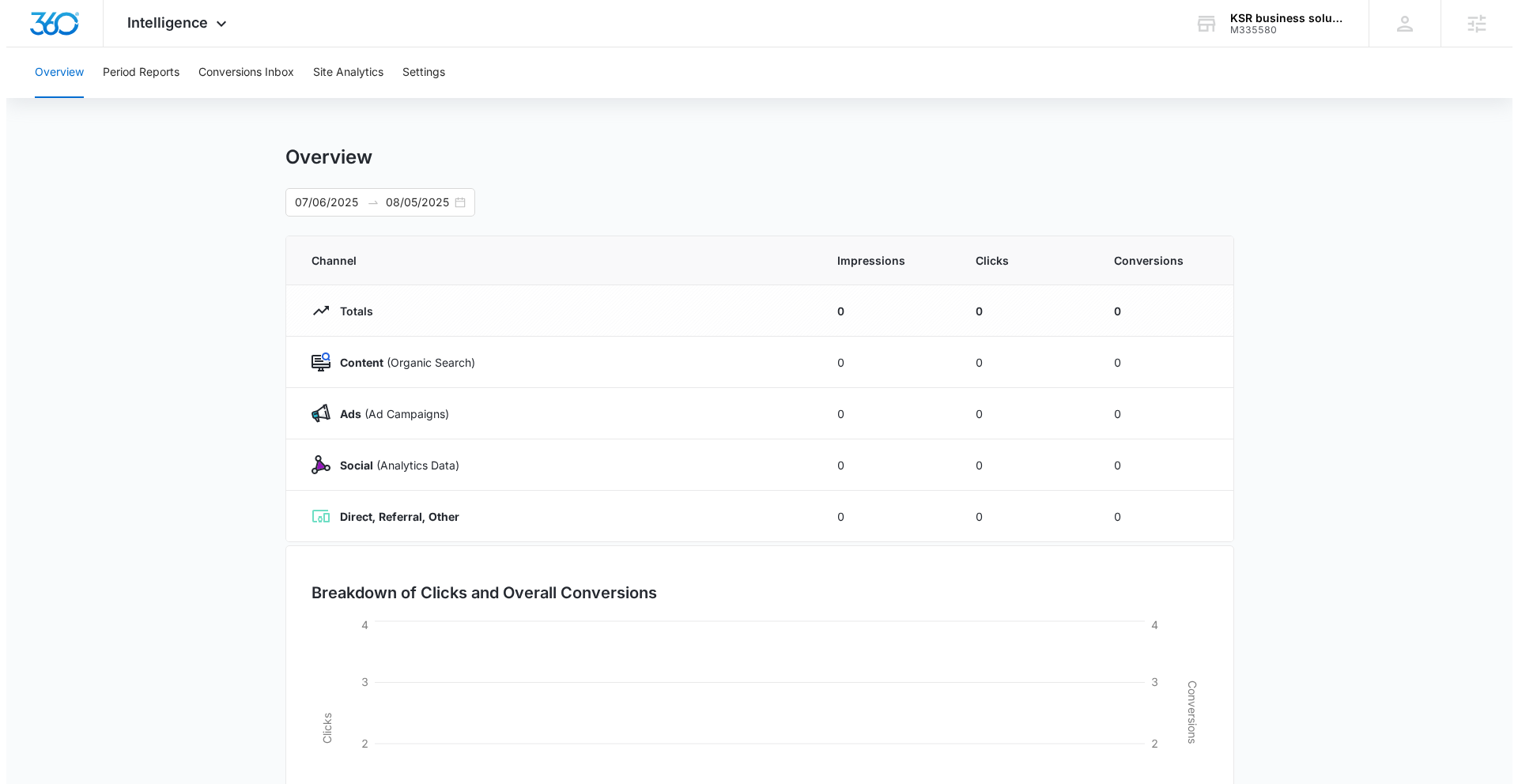 scroll, scrollTop: 0, scrollLeft: 0, axis: both 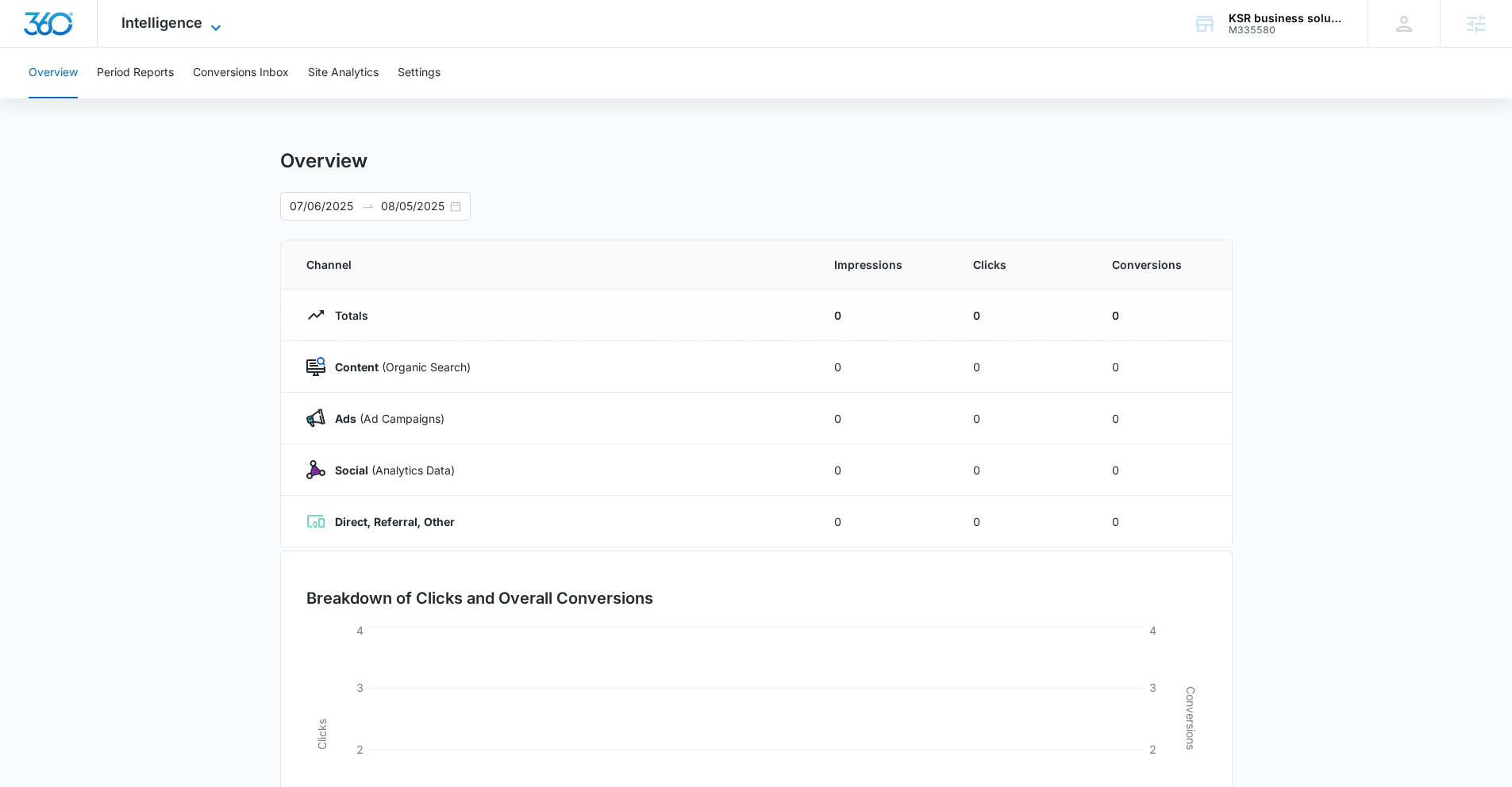 click 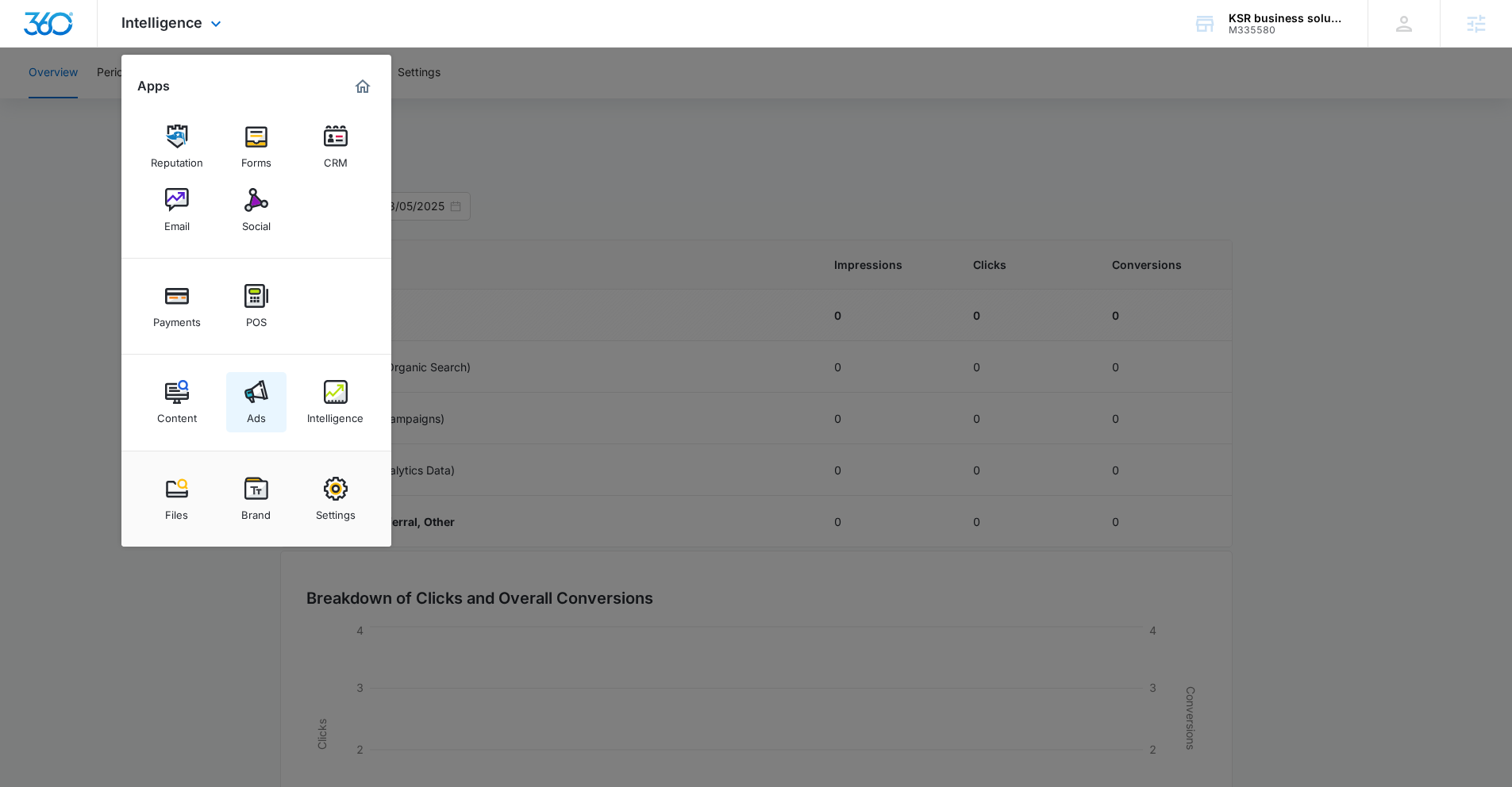 click at bounding box center (256, 392) 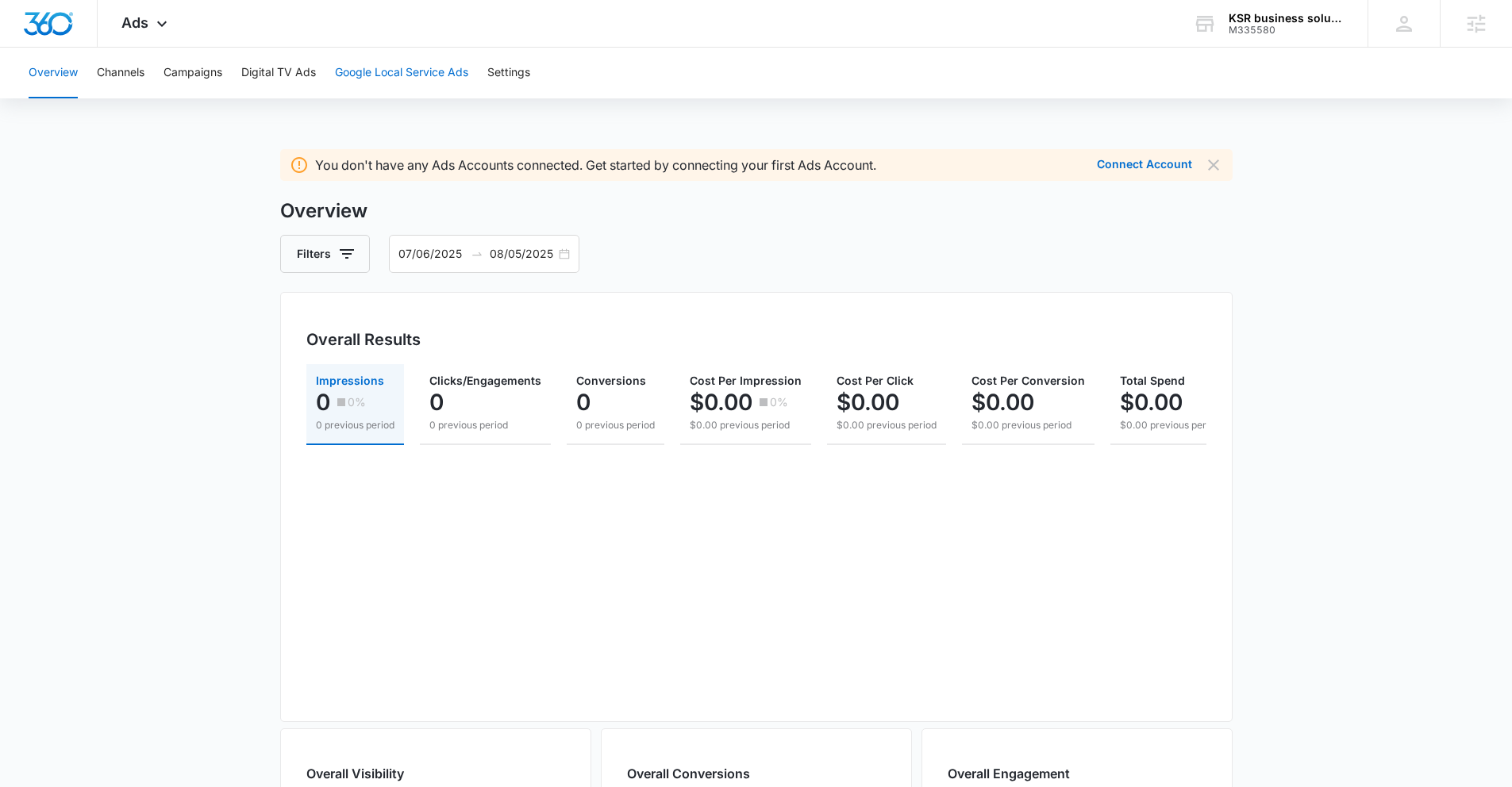 click on "Google Local Service Ads" at bounding box center [402, 73] 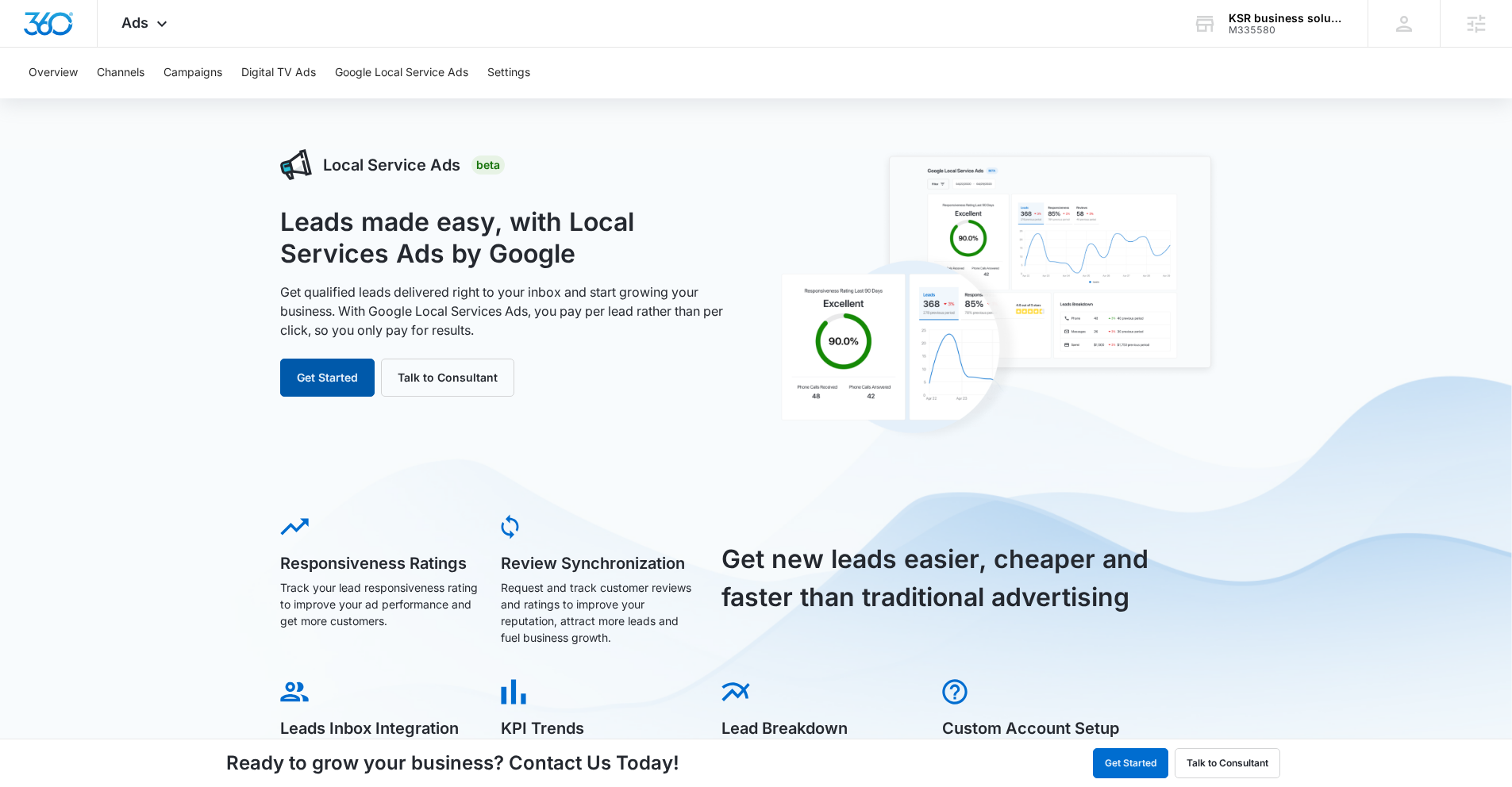 click on "Get Started" at bounding box center [327, 378] 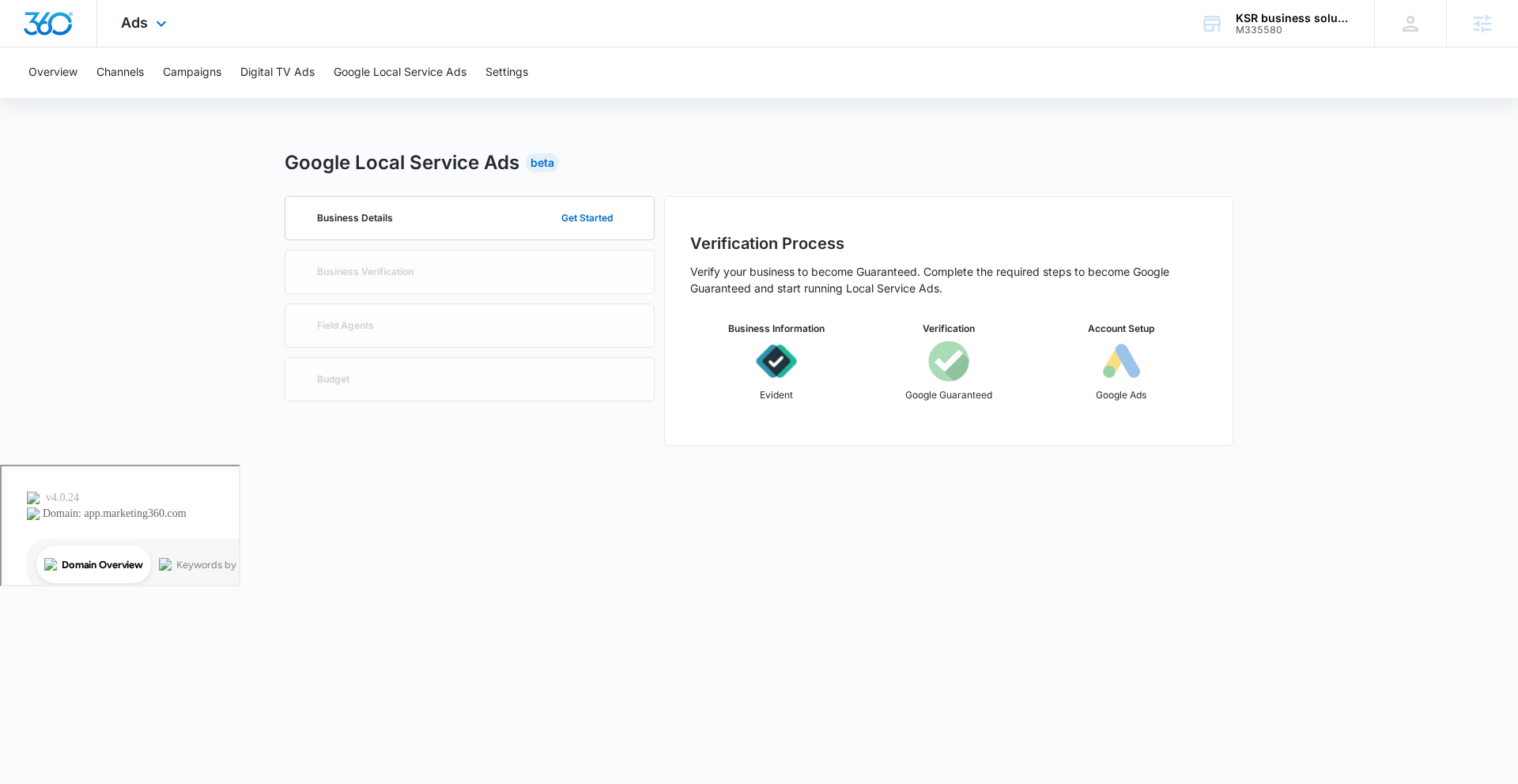 click on "Ads Apps Reputation Forms CRM Email Social Payments POS Content Ads Intelligence Files Brand Settings" at bounding box center [145, 23] 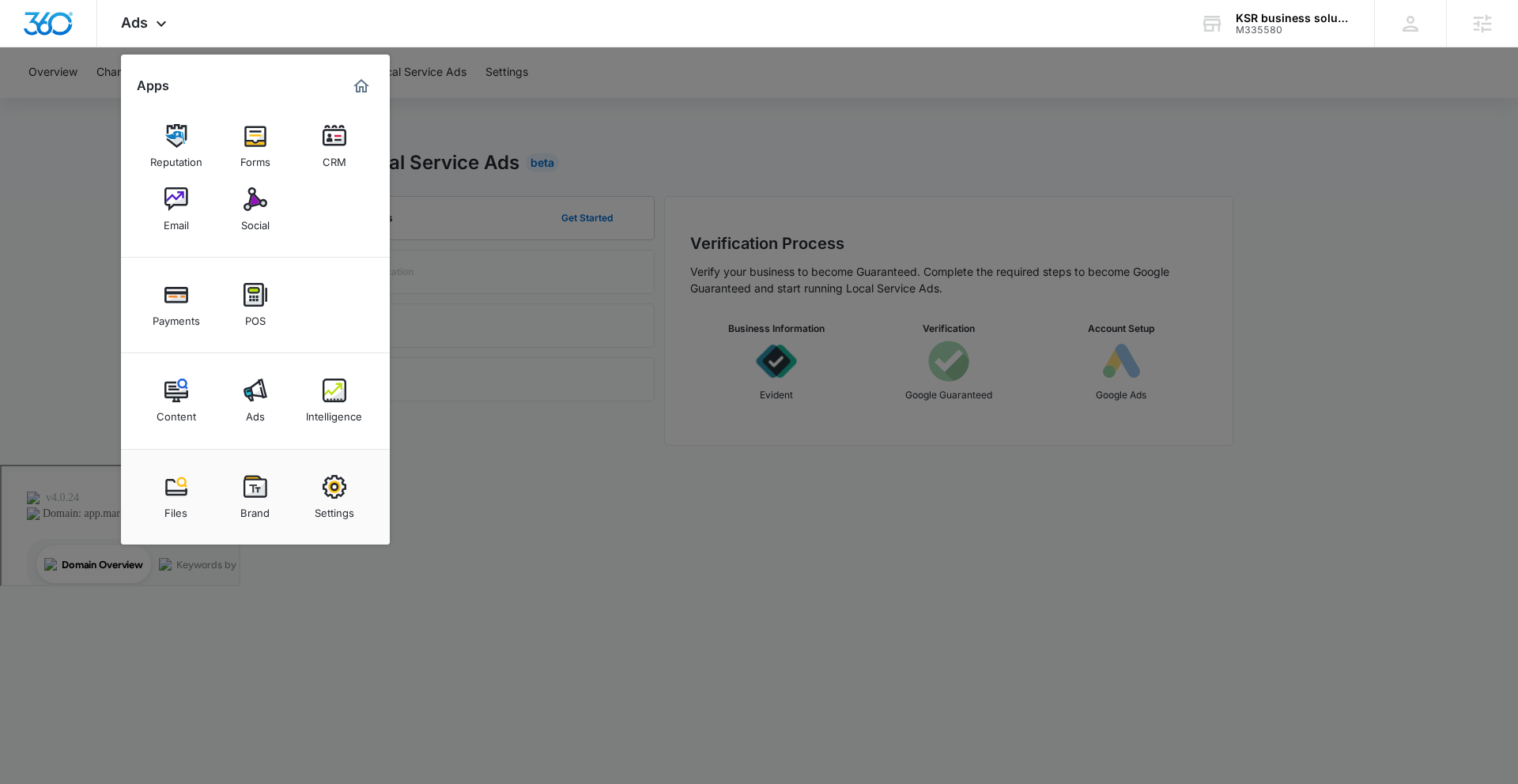 click at bounding box center (759, 392) 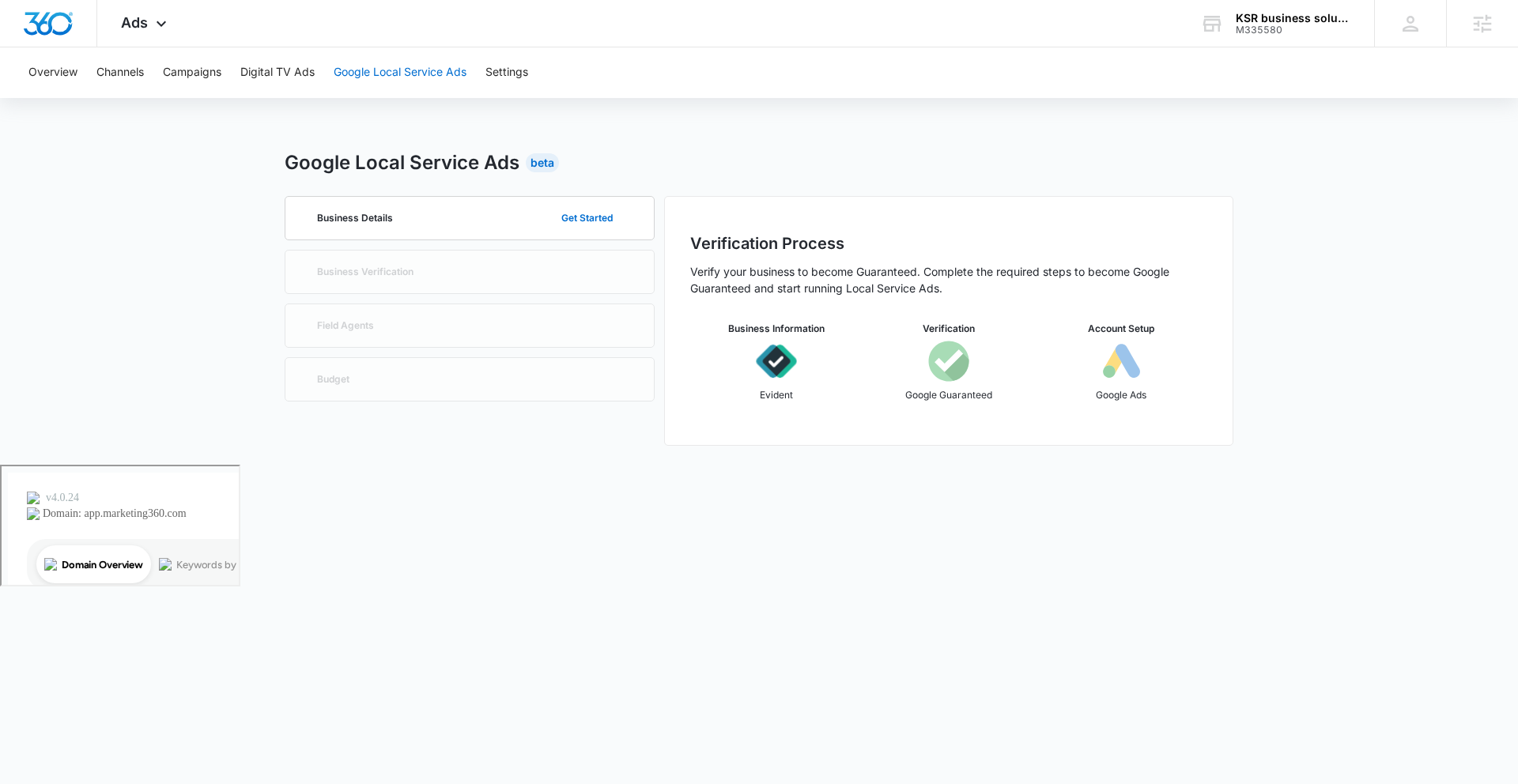 click on "Google Local Service Ads" at bounding box center [400, 73] 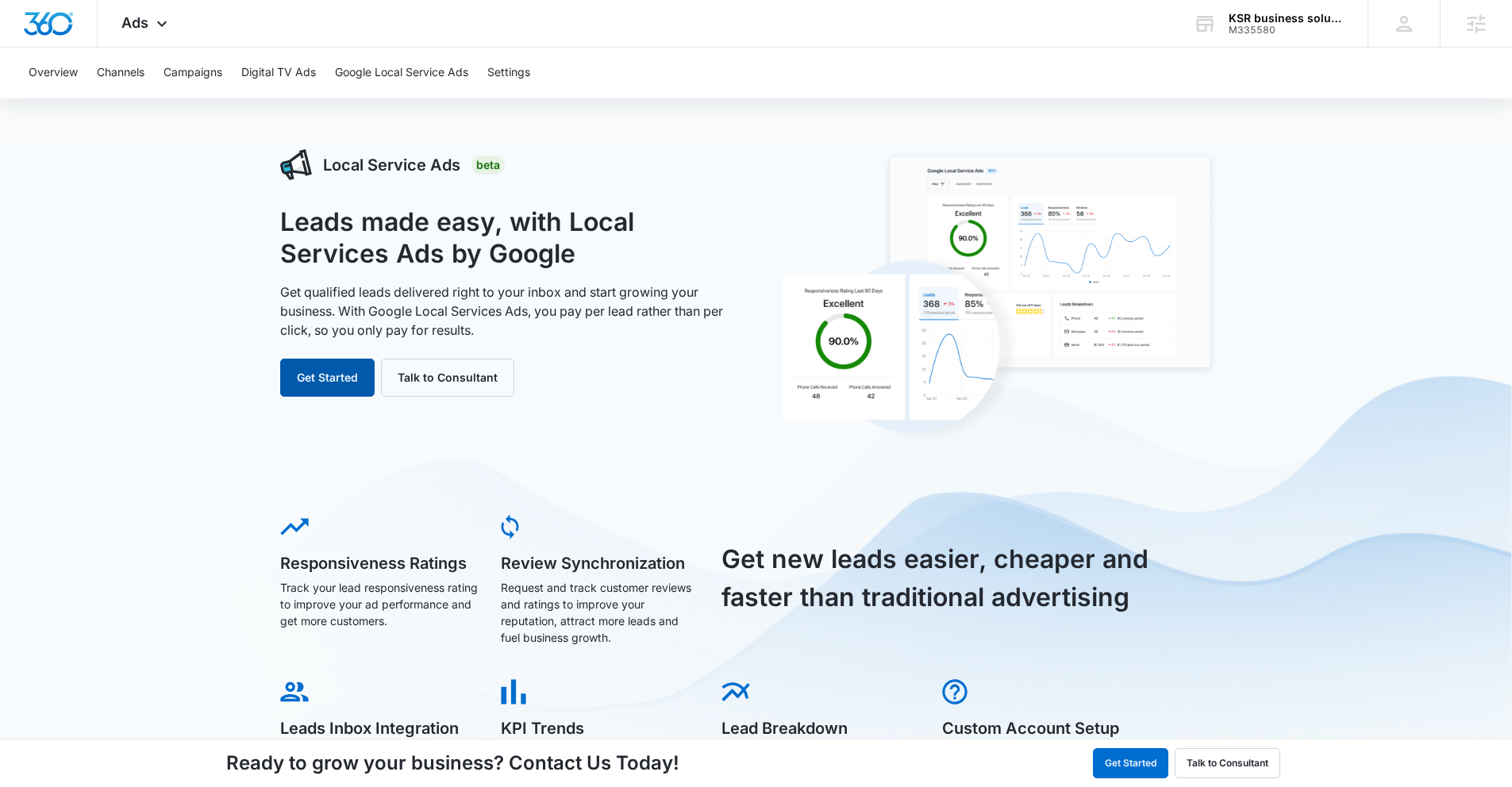 click on "Get Started" at bounding box center [327, 378] 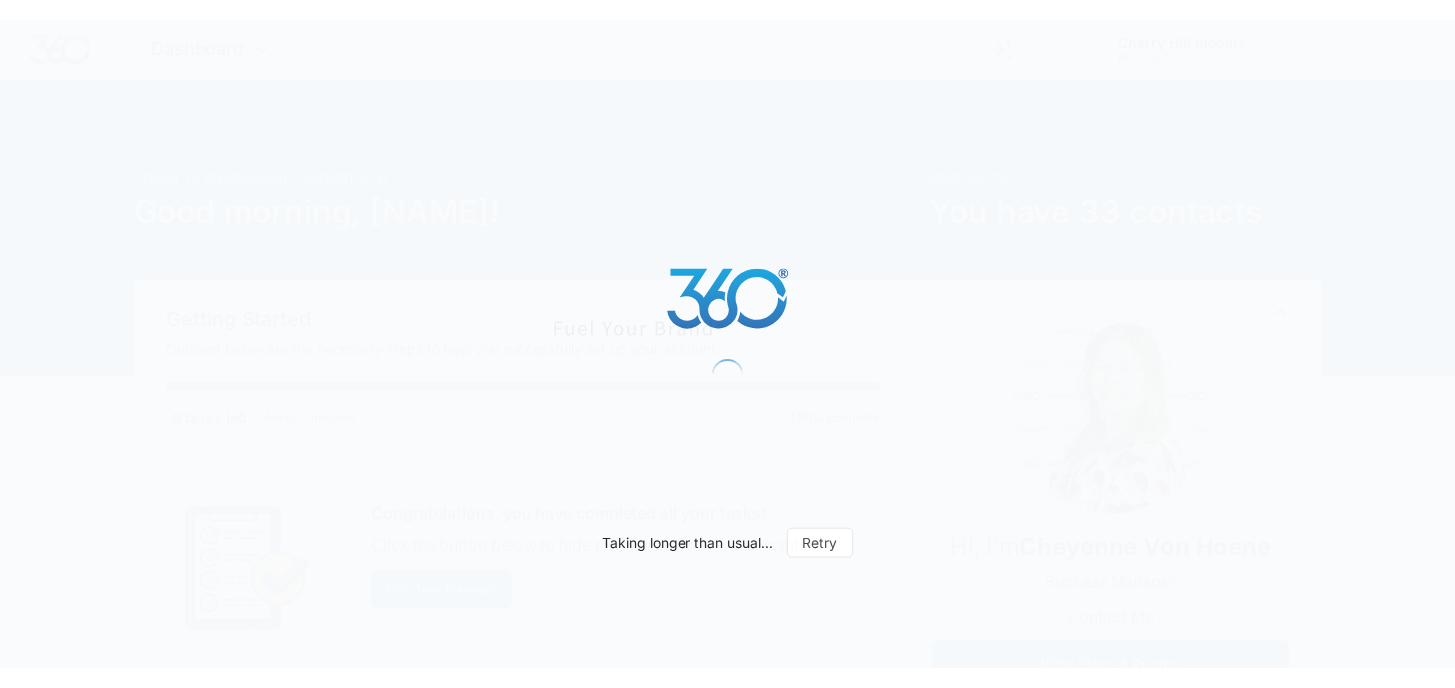 scroll, scrollTop: 0, scrollLeft: 0, axis: both 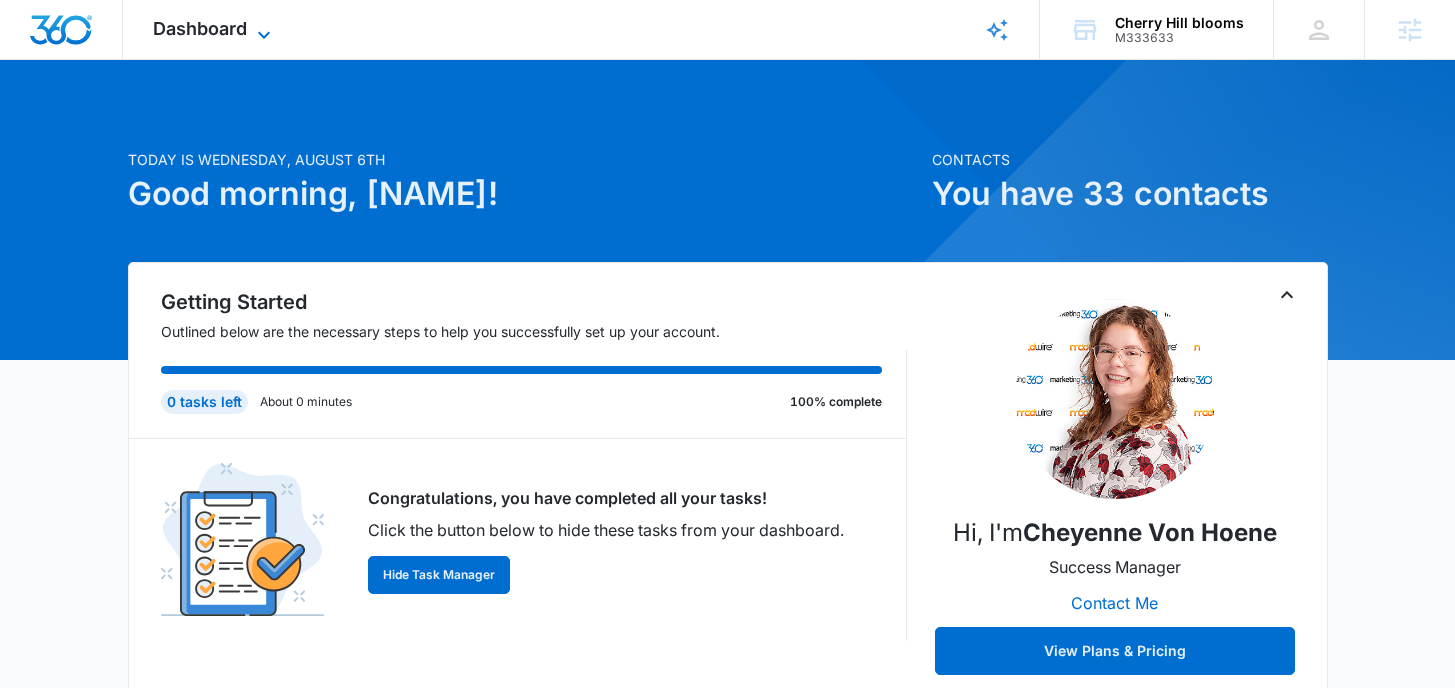 click 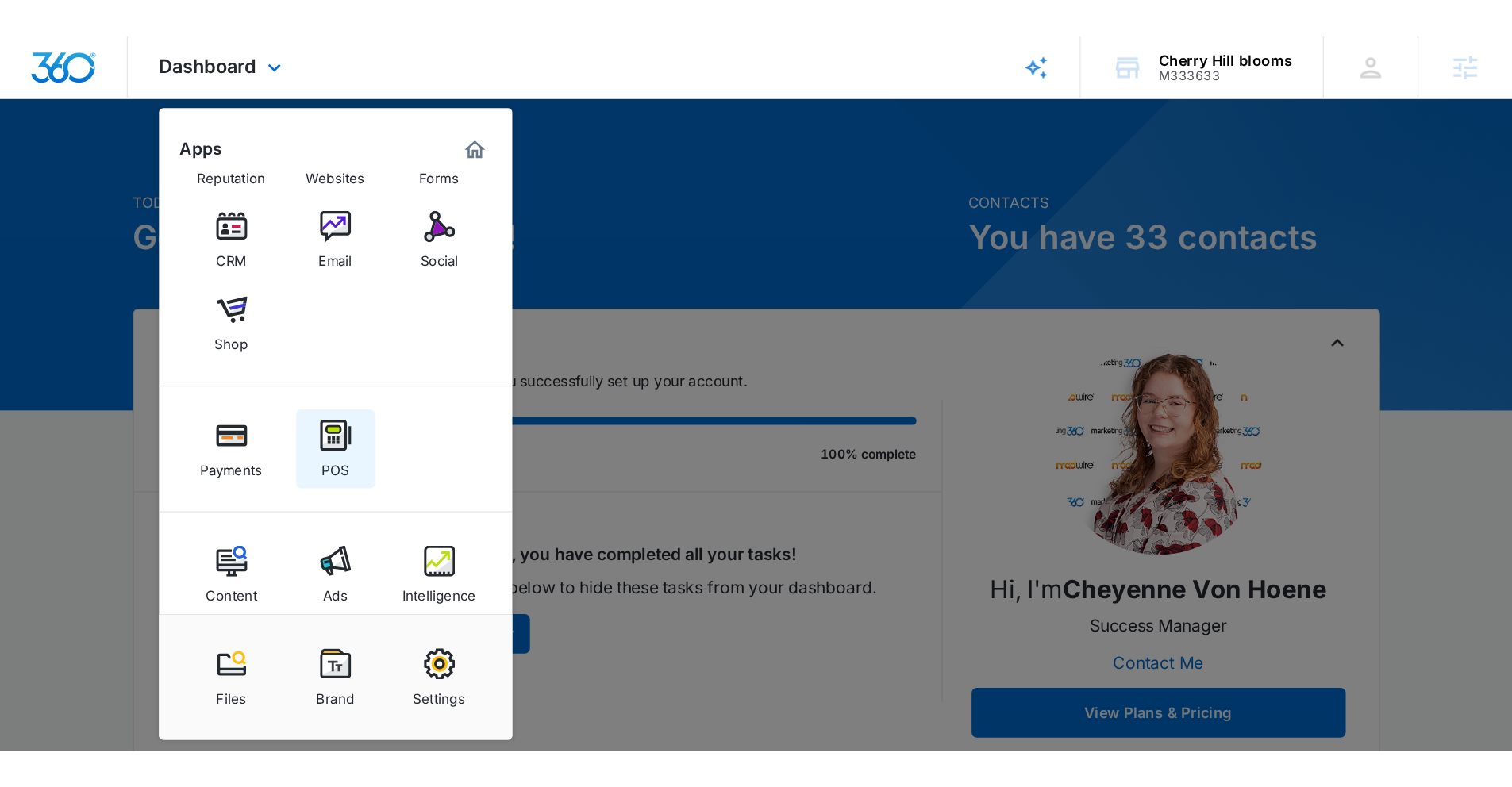scroll, scrollTop: 73, scrollLeft: 0, axis: vertical 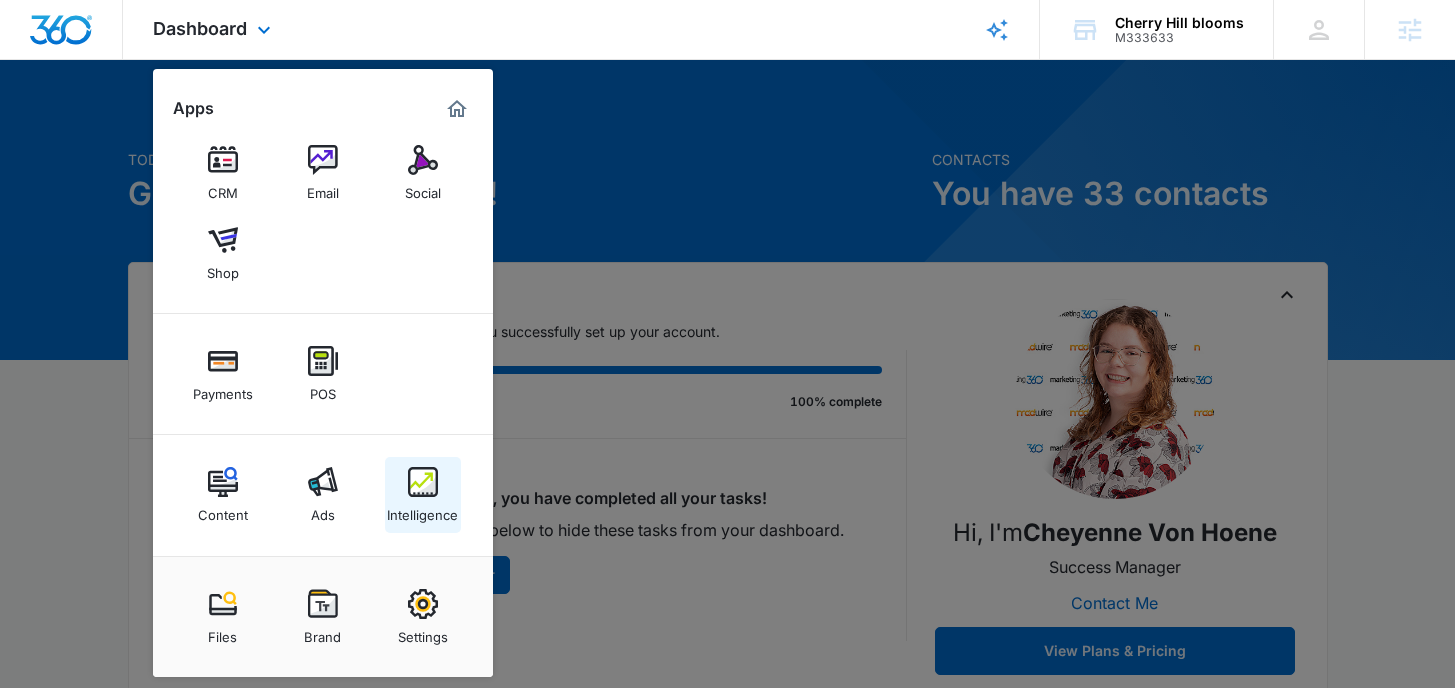 click on "Intelligence" at bounding box center (422, 510) 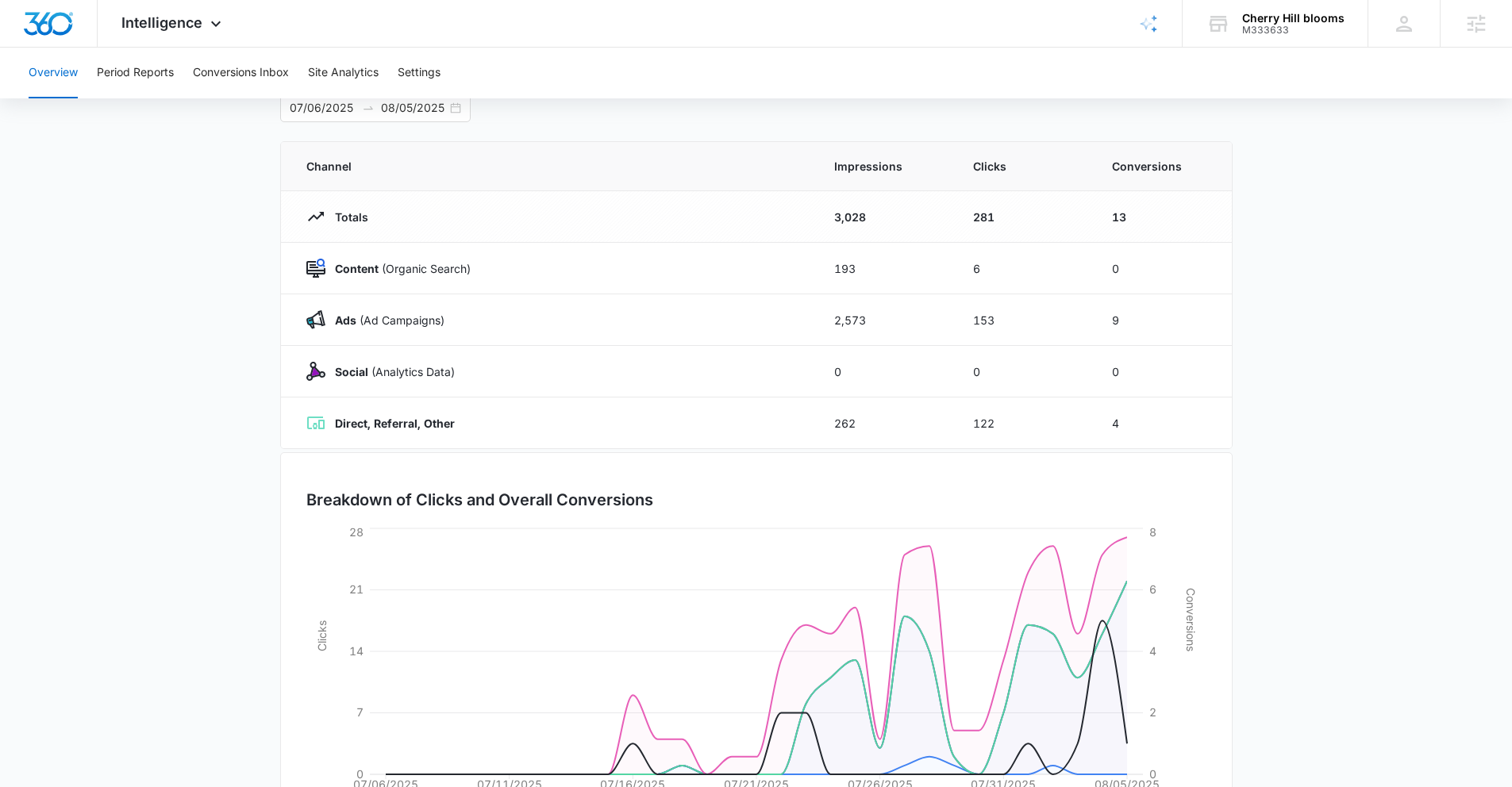 scroll, scrollTop: 113, scrollLeft: 0, axis: vertical 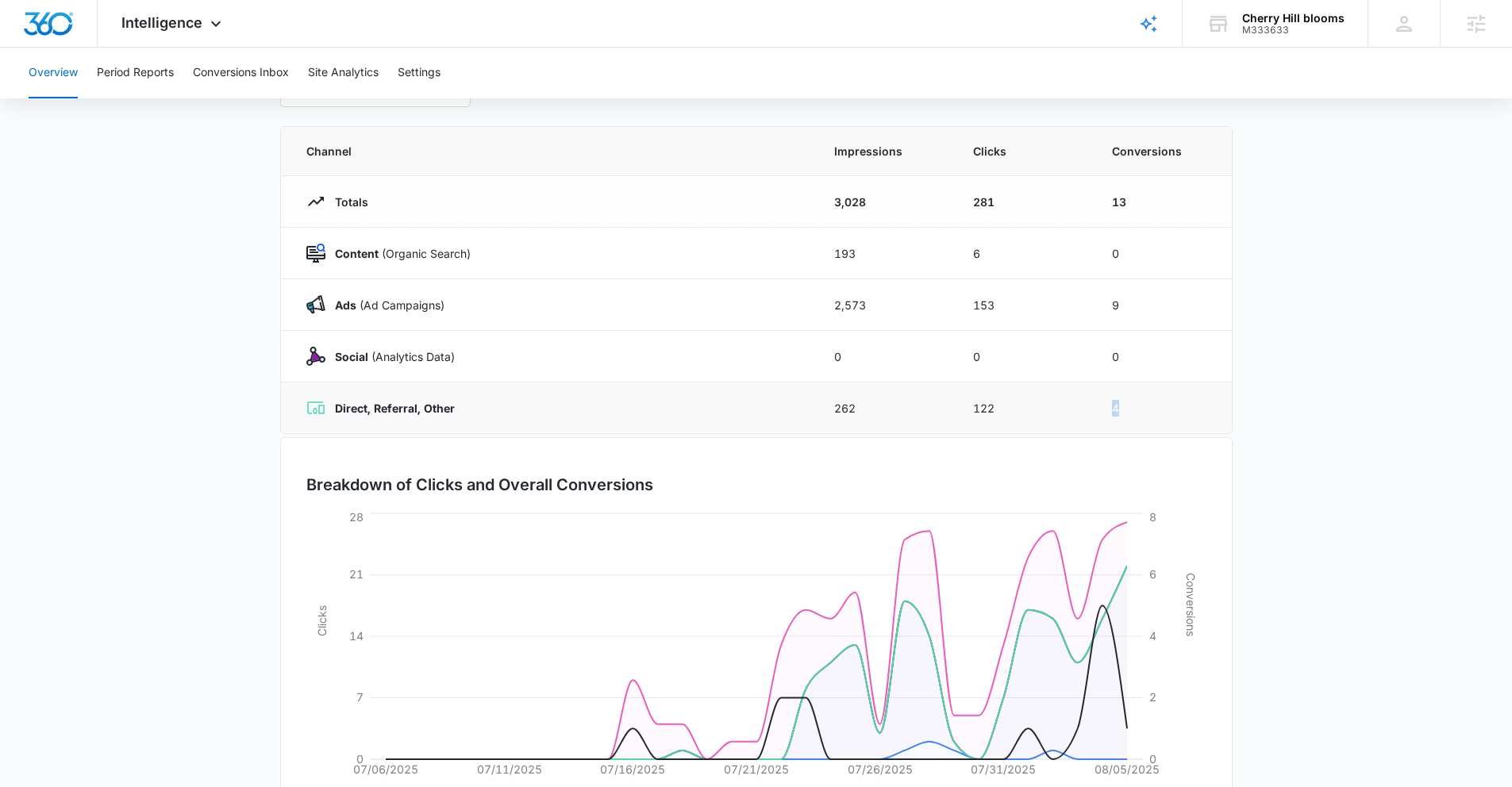 drag, startPoint x: 1106, startPoint y: 413, endPoint x: 1145, endPoint y: 405, distance: 39.812058 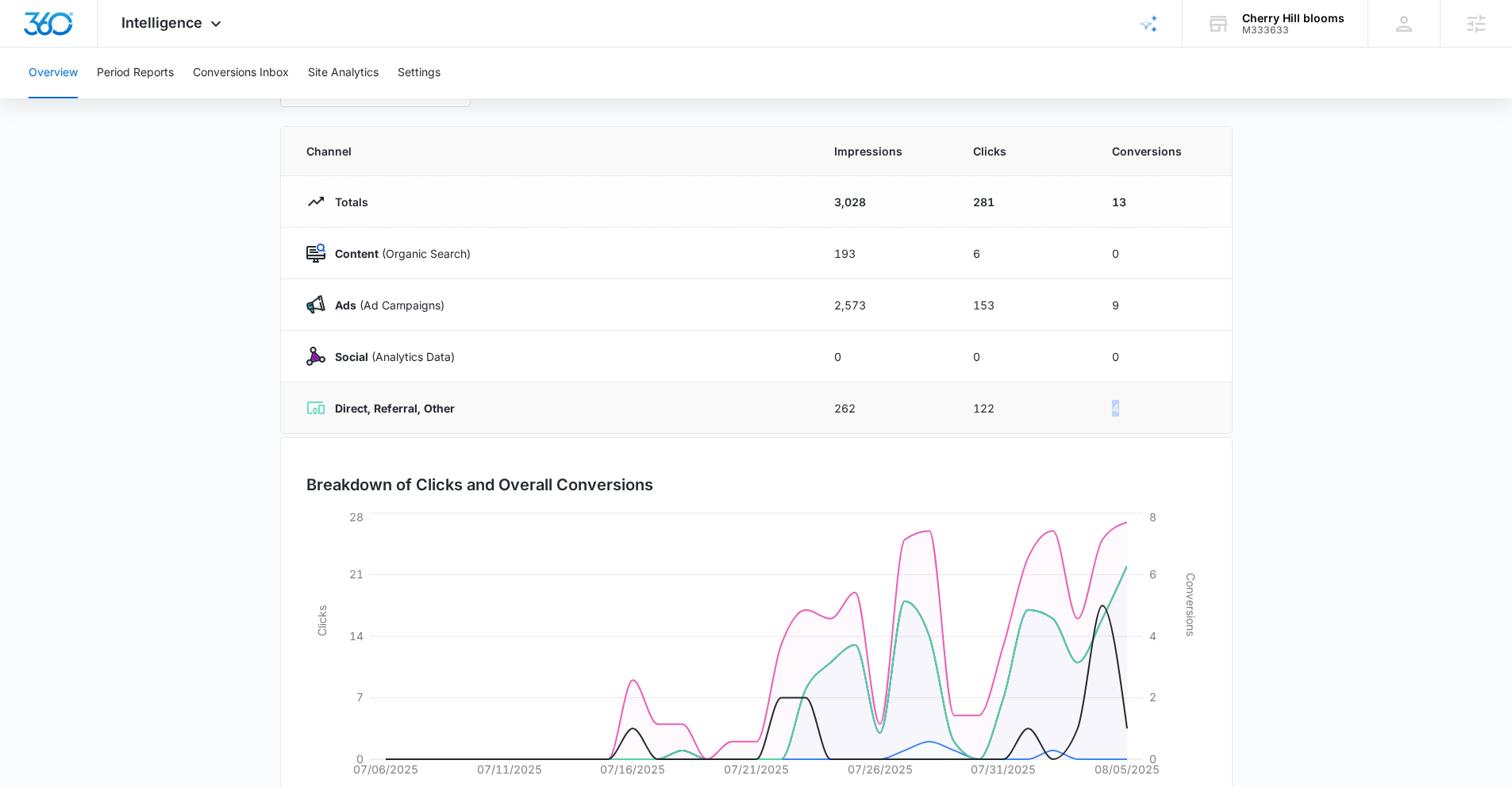 click on "4" at bounding box center (1162, 408) 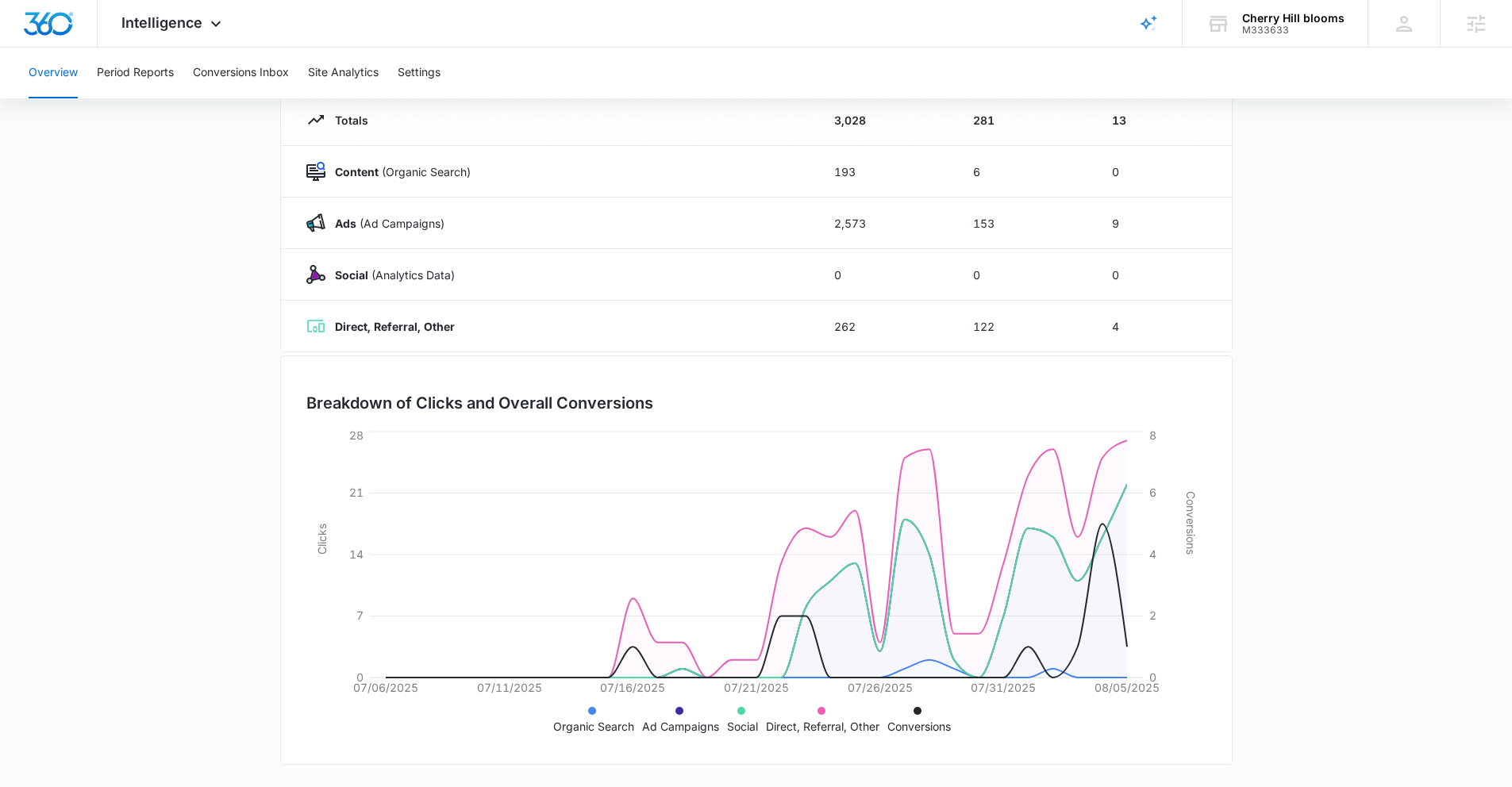 scroll, scrollTop: 192, scrollLeft: 0, axis: vertical 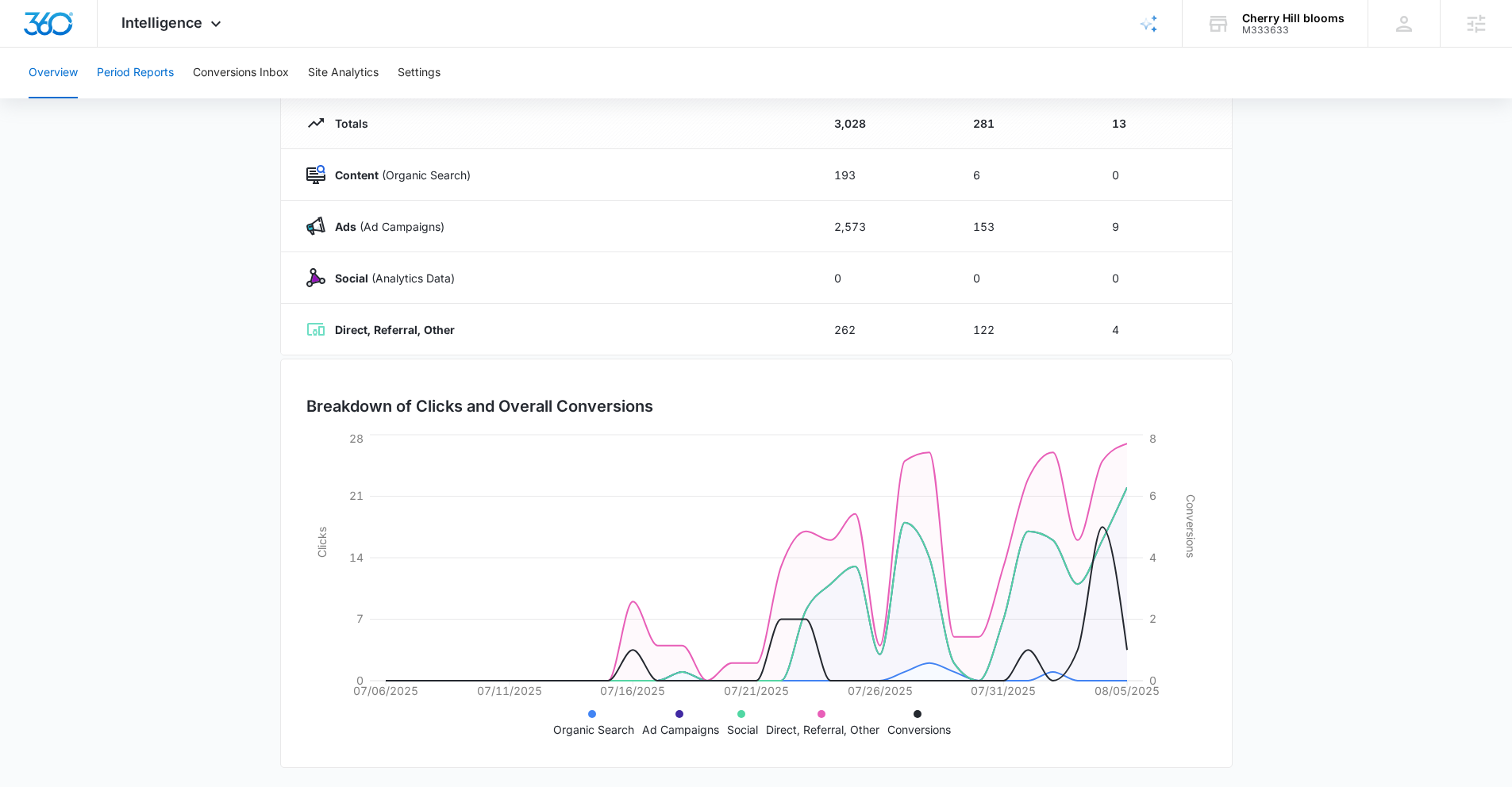 click on "Period Reports" at bounding box center [135, 73] 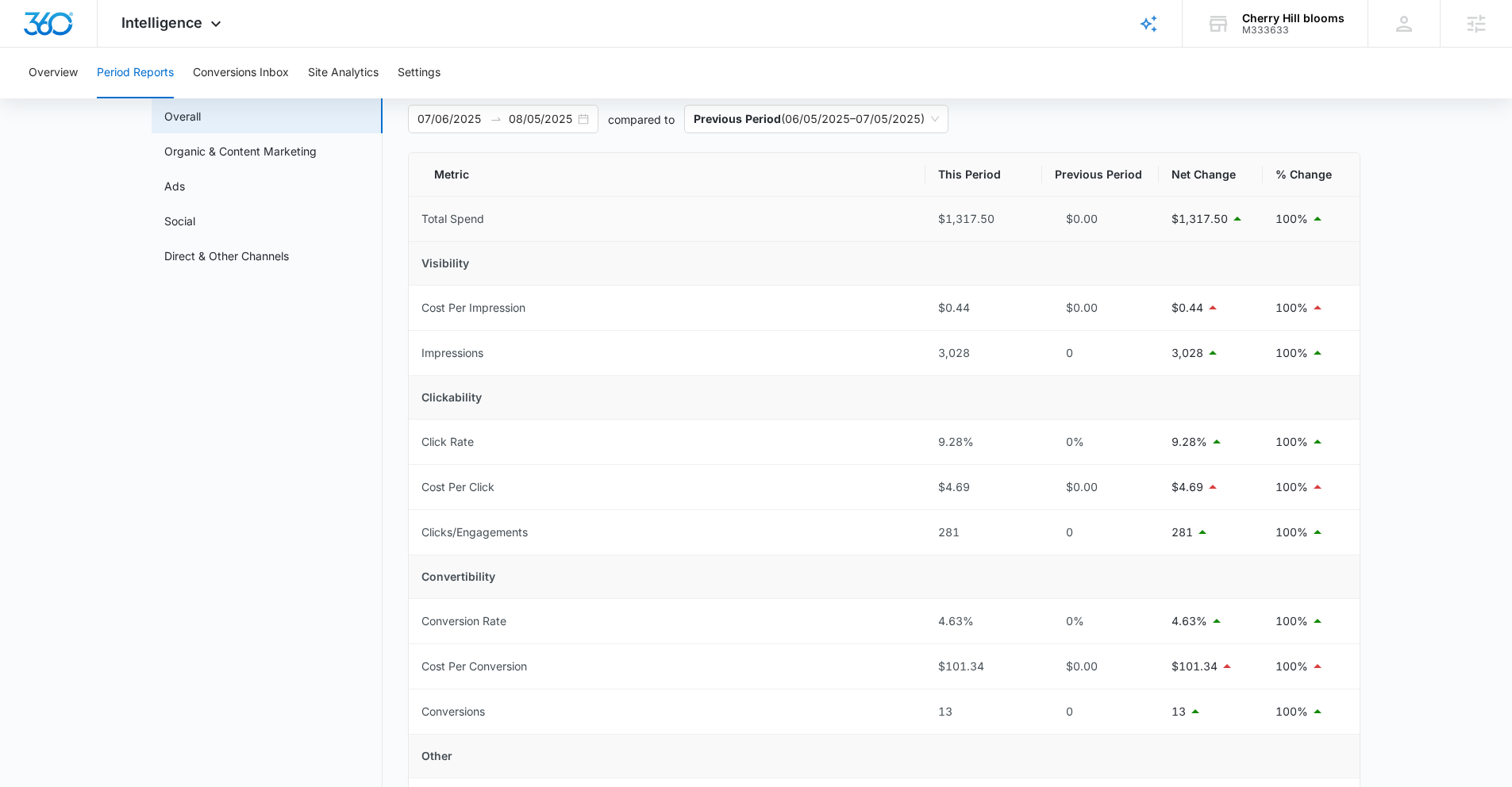 scroll, scrollTop: 88, scrollLeft: 0, axis: vertical 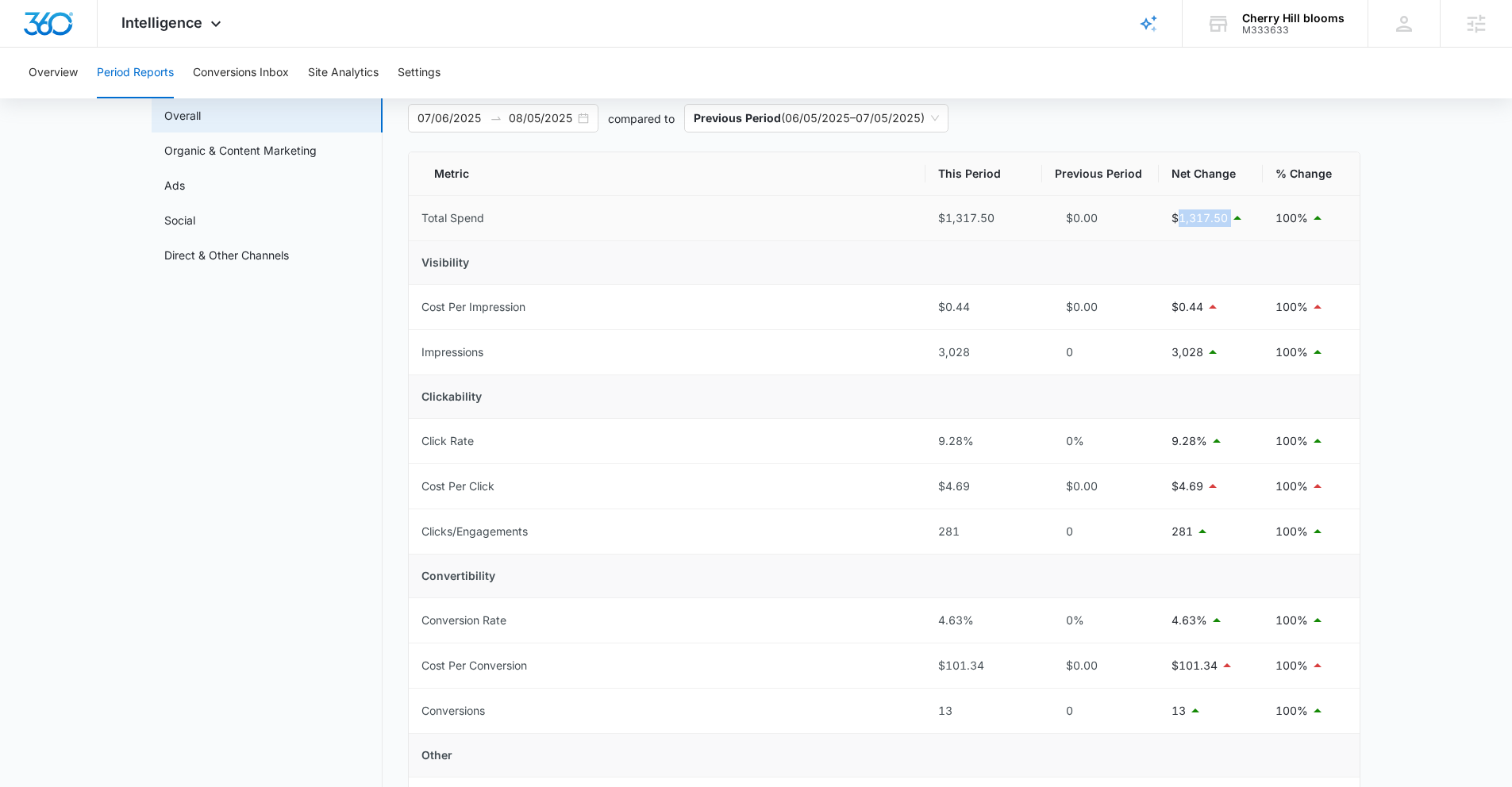 drag, startPoint x: 1177, startPoint y: 219, endPoint x: 1231, endPoint y: 217, distance: 54.03702 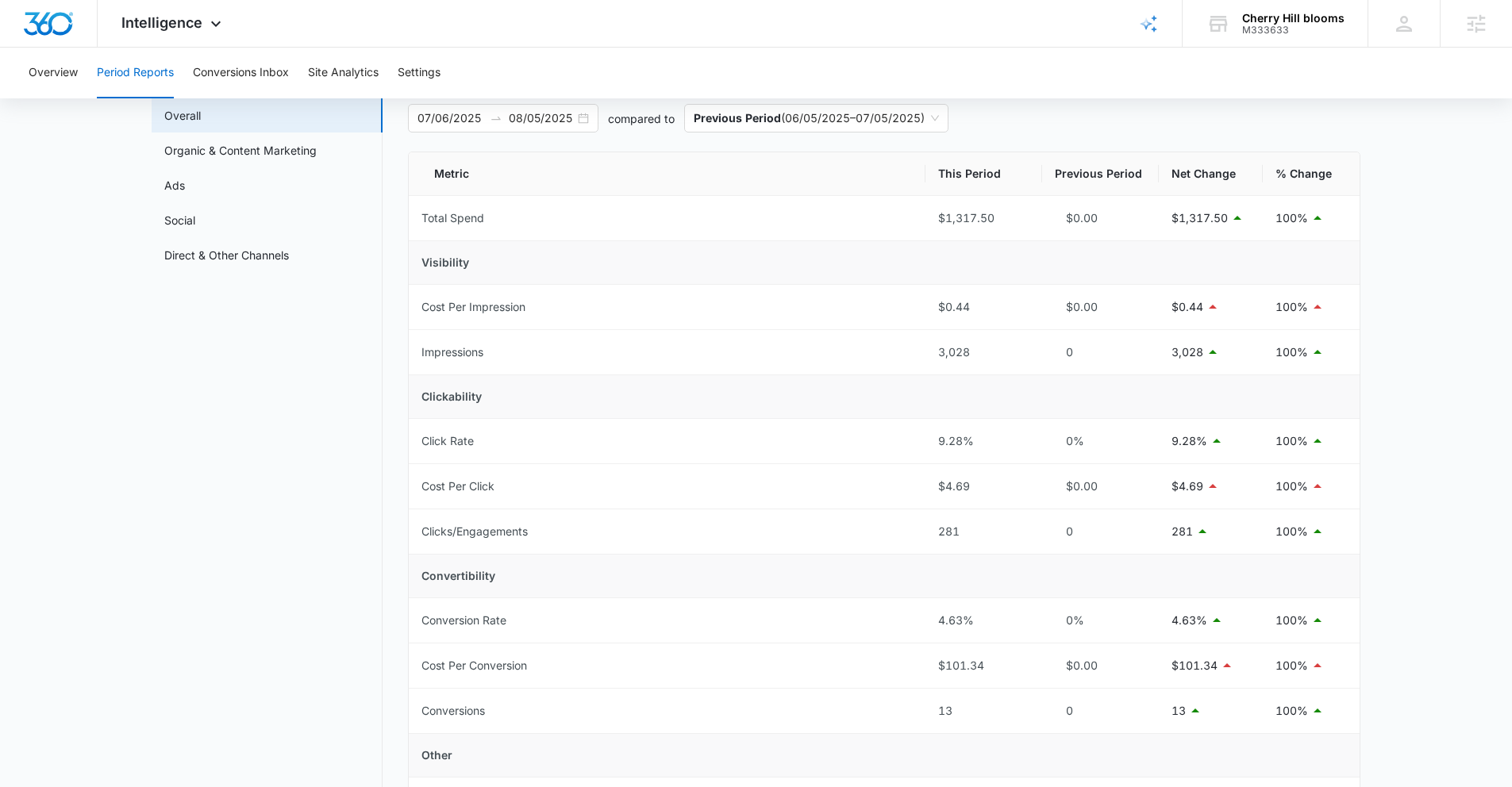 click on "Period Reports Overall Organic & Content Marketing Ads Social Direct & Other Channels Overall 07/06/2025 08/05/2025 compared to Previous Period  ( 06/05/2025  –  07/05/2025 ) Metric This Period Previous  Period Net Change % Change           Total Spend $[MONEY] $[MONEY] $[MONEY] 100% Visibility Cost Per Impression $[MONEY] $[MONEY] $[MONEY] 100% Impressions [NUMBER] 0 [NUMBER] 100% Clickability Click Rate 9.28% 0% 9.28% 100% Cost Per Click $[MONEY] $[MONEY] $[MONEY] 100% Clicks/Engagements [NUMBER] 0 [NUMBER] 100% Convertibility Conversion Rate 4.63% 0% 4.63% 100% Cost Per Conversion $[MONEY] $[MONEY] $[MONEY] 100% Conversions [NUMBER] 0 [NUMBER] 100% Other Average Daily Cost $[MONEY] $[MONEY] $[MONEY] 100% Pages Per Website Visit 2.36 0 2.36 100% Average Time On Website 0m 26s 0m 0s 0m 26s 100% Website Bounce Rate 72.54% 0% 72.54% 100% % New Website Visits 41.55% 0% 41.55% 100% New Website Visits [NUMBER] 0 [NUMBER] 100% Website Visits [NUMBER] 0 [NUMBER] 100% % ROI -99.92% 0% 99.92% 100% ROI -$[MONEY] $0.00 $[MONEY] 100% Estimated Revenue $[MONEY] $0.00 $[MONEY] 100% Spend" at bounding box center (756, 683) 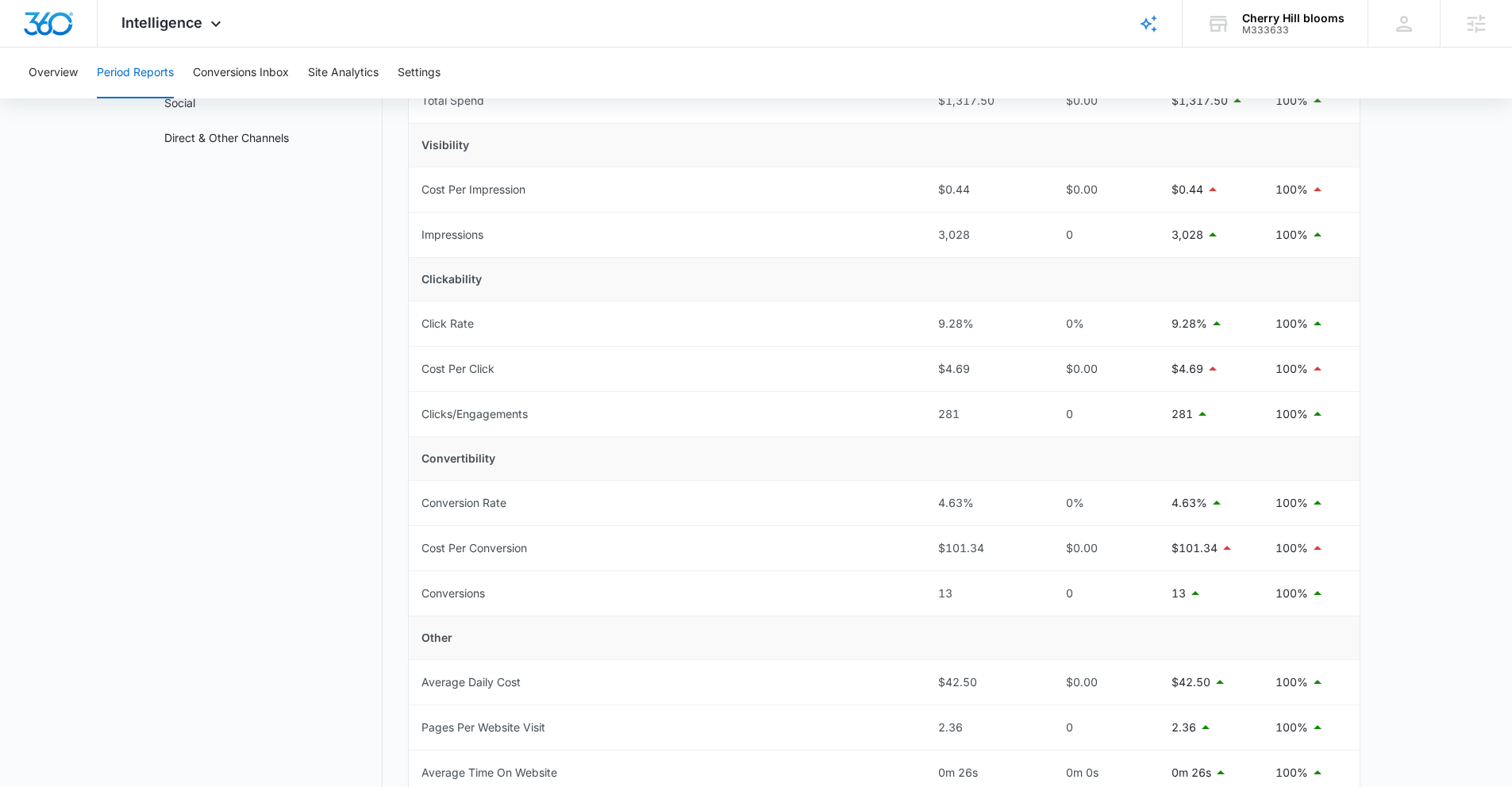 scroll, scrollTop: 209, scrollLeft: 0, axis: vertical 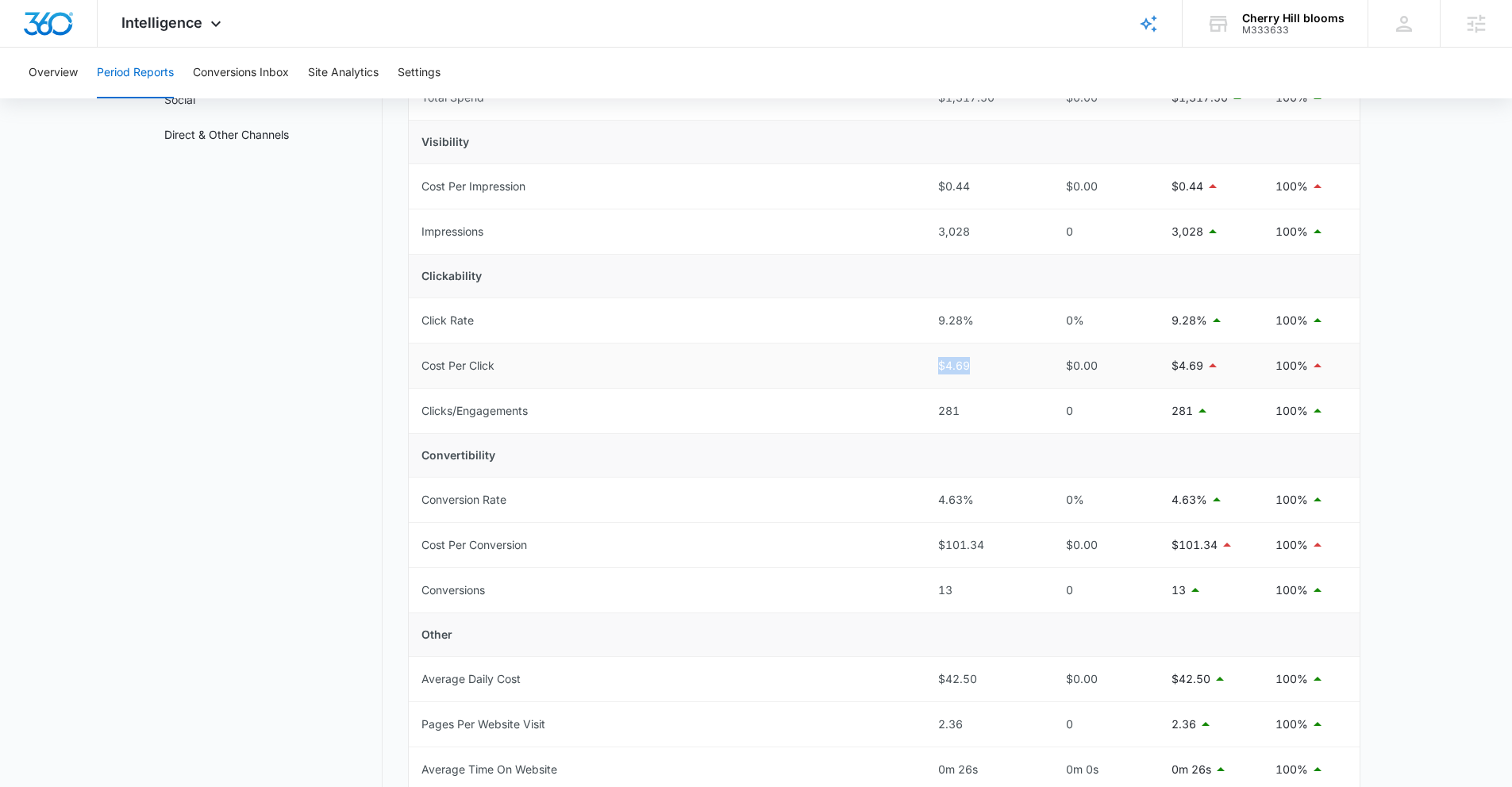 drag, startPoint x: 992, startPoint y: 359, endPoint x: 936, endPoint y: 370, distance: 57.07013 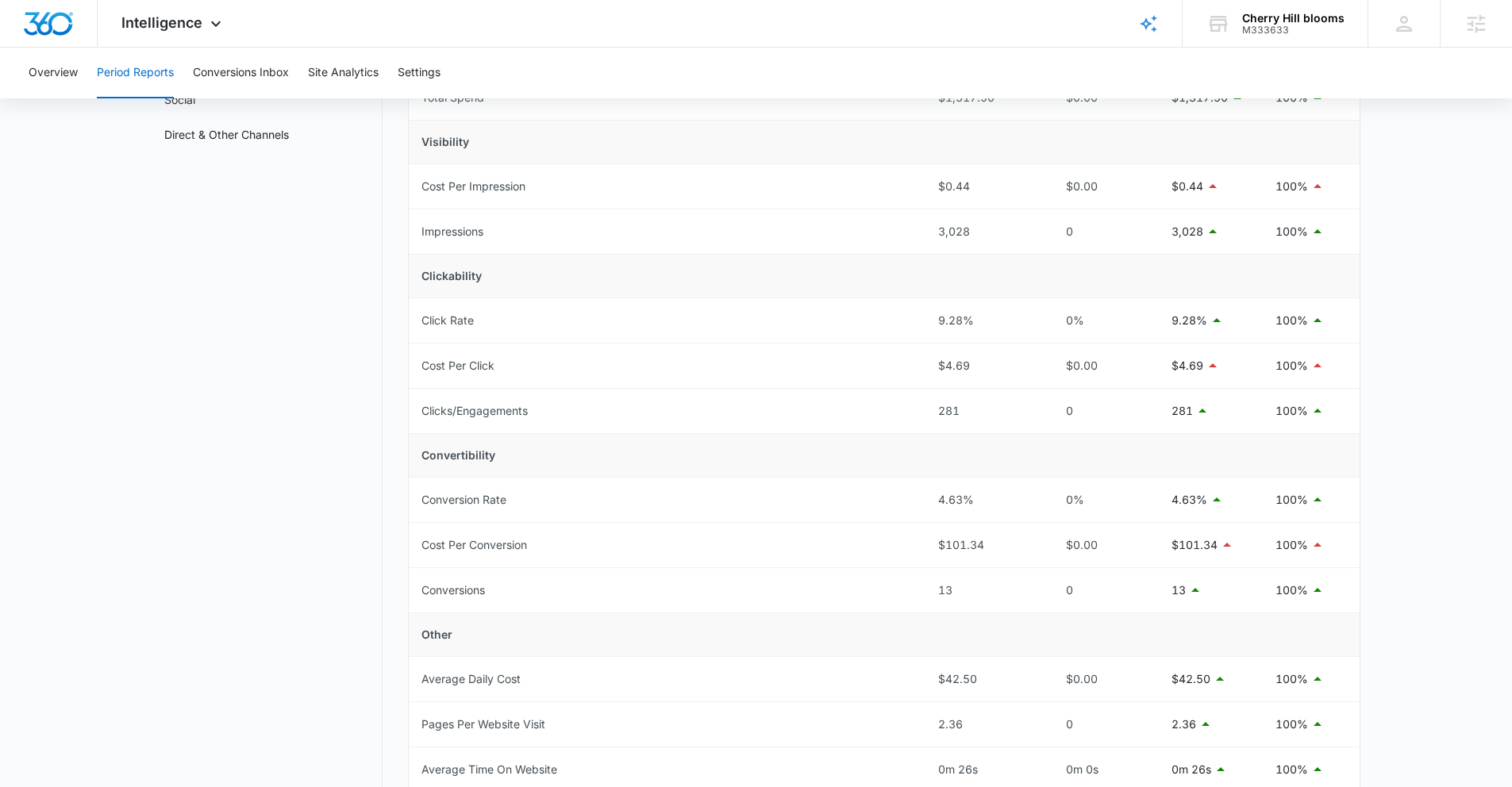 click on "Period Reports Overall Organic & Content Marketing Ads Social Direct & Other Channels Overall 07/06/2025 08/05/2025 compared to Previous Period  ( 06/05/2025  –  07/05/2025 ) Metric This Period Previous  Period Net Change % Change           Total Spend $[MONEY] $[MONEY] $[MONEY] 100% Visibility Cost Per Impression $[MONEY] $[MONEY] $[MONEY] 100% Impressions [NUMBER] 0 [NUMBER] 100% Clickability Click Rate 9.28% 0% 9.28% 100% Cost Per Click $[MONEY] $[MONEY] $[MONEY] 100% Clicks/Engagements [NUMBER] 0 [NUMBER] 100% Convertibility Conversion Rate 4.63% 0% 4.63% 100% Cost Per Conversion $[MONEY] $[MONEY] $[MONEY] 100% Conversions [NUMBER] 0 [NUMBER] 100% Other Average Daily Cost $[MONEY] $[MONEY] $[MONEY] 100% Pages Per Website Visit 2.36 0 2.36 100% Average Time On Website 0m 26s 0m 0s 0m 26s 100% Website Bounce Rate 72.54% 0% 72.54% 100% % New Website Visits 41.55% 0% 41.55% 100% New Website Visits [NUMBER] 0 [NUMBER] 100% Website Visits [NUMBER] 0 [NUMBER] 100% % ROI -99.92% 0% 99.92% 100% ROI -$[MONEY] $0.00 $[MONEY] 100% Estimated Revenue $[MONEY] $0.00 $[MONEY] 100% Spend" at bounding box center (756, 562) 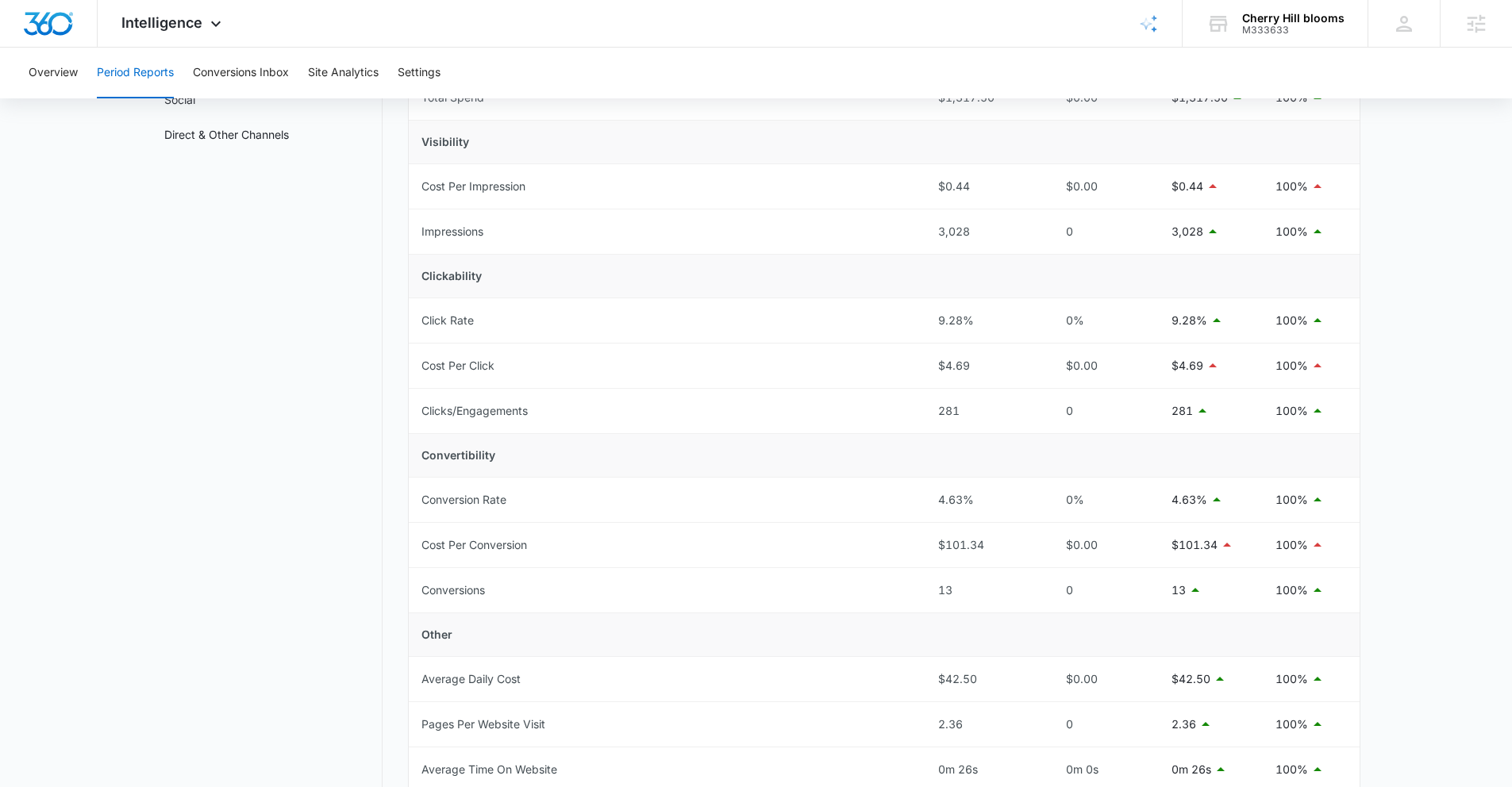 scroll, scrollTop: 212, scrollLeft: 0, axis: vertical 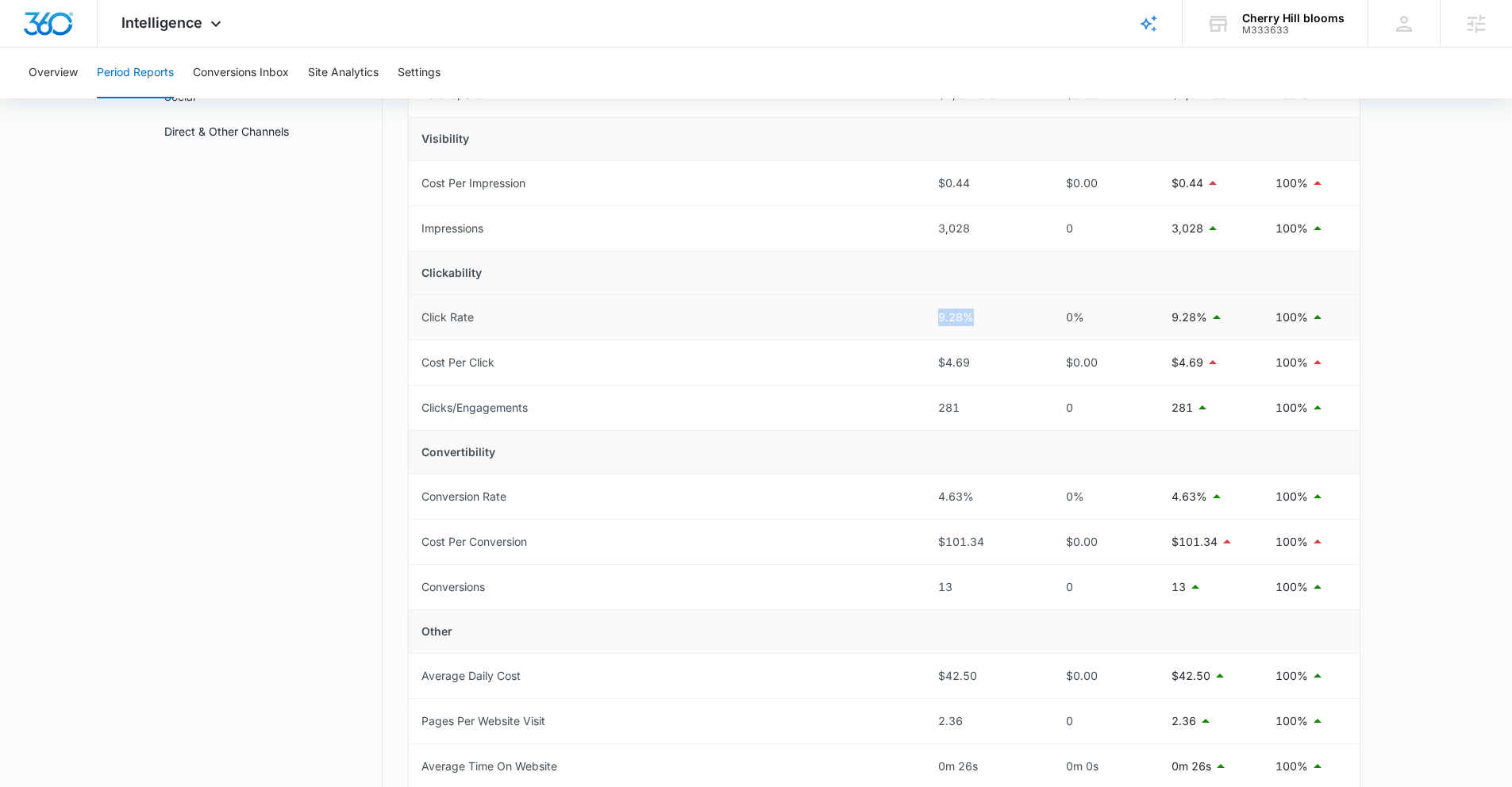 drag, startPoint x: 979, startPoint y: 321, endPoint x: 933, endPoint y: 319, distance: 46.043458 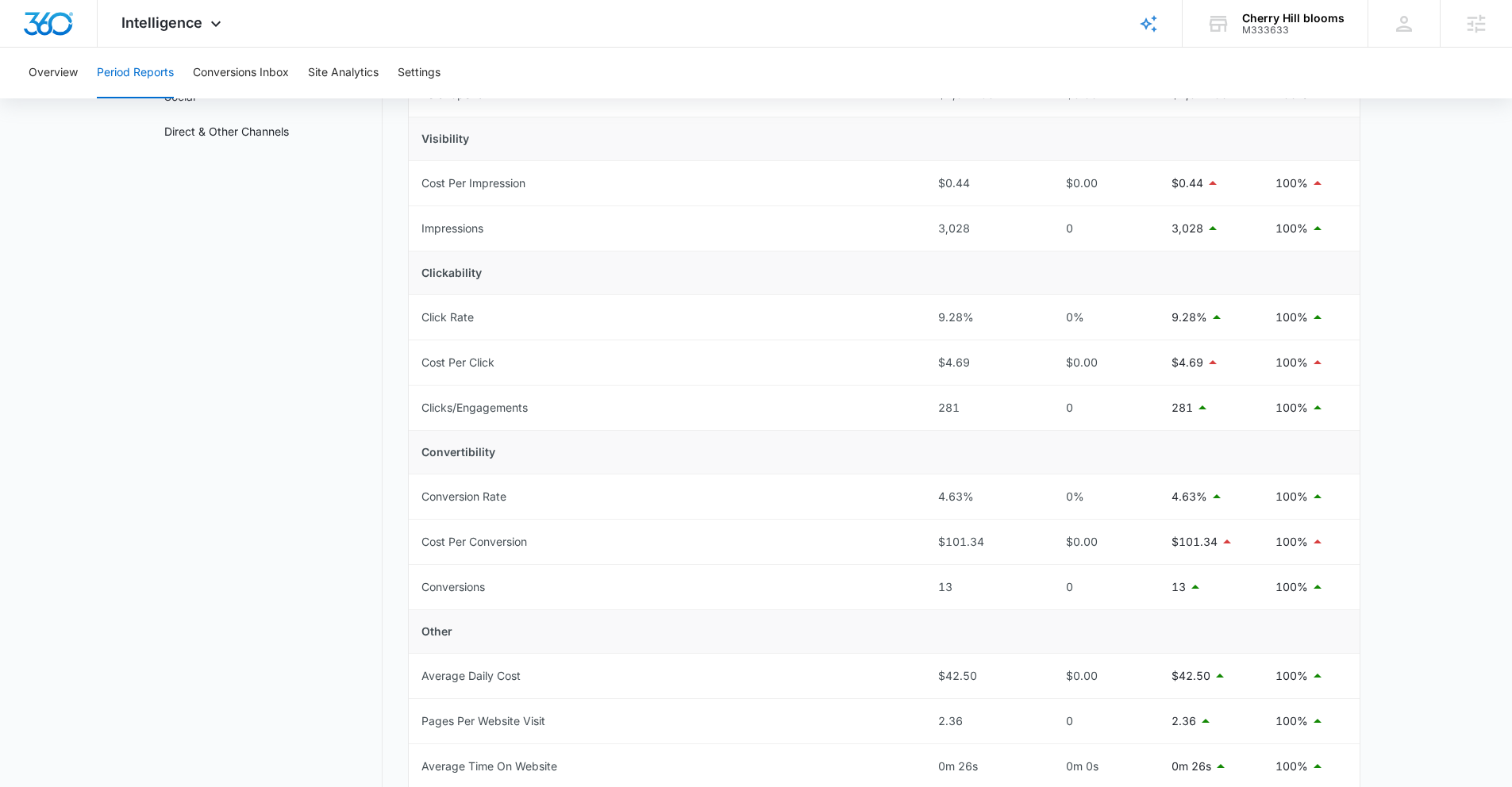 click on "Period Reports Overall Organic & Content Marketing Ads Social Direct & Other Channels Overall 07/06/2025 08/05/2025 compared to Previous Period  ( 06/05/2025  –  07/05/2025 ) Metric This Period Previous  Period Net Change % Change           Total Spend $[MONEY] $[MONEY] $[MONEY] 100% Visibility Cost Per Impression $[MONEY] $[MONEY] $[MONEY] 100% Impressions [NUMBER] 0 [NUMBER] 100% Clickability Click Rate 9.28% 0% 9.28% 100% Cost Per Click $[MONEY] $[MONEY] $[MONEY] 100% Clicks/Engagements [NUMBER] 0 [NUMBER] 100% Convertibility Conversion Rate 4.63% 0% 4.63% 100% Cost Per Conversion $[MONEY] $[MONEY] $[MONEY] 100% Conversions [NUMBER] 0 [NUMBER] 100% Other Average Daily Cost $[MONEY] $[MONEY] $[MONEY] 100% Pages Per Website Visit 2.36 0 2.36 100% Average Time On Website 0m 26s 0m 0s 0m 26s 100% Website Bounce Rate 72.54% 0% 72.54% 100% % New Website Visits 41.55% 0% 41.55% 100% New Website Visits [NUMBER] 0 [NUMBER] 100% Website Visits [NUMBER] 0 [NUMBER] 100% % ROI -99.92% 0% 99.92% 100% ROI -$[MONEY] $0.00 $[MONEY] 100% Estimated Revenue $[MONEY] $0.00 $[MONEY] 100% Spend" at bounding box center [756, 559] 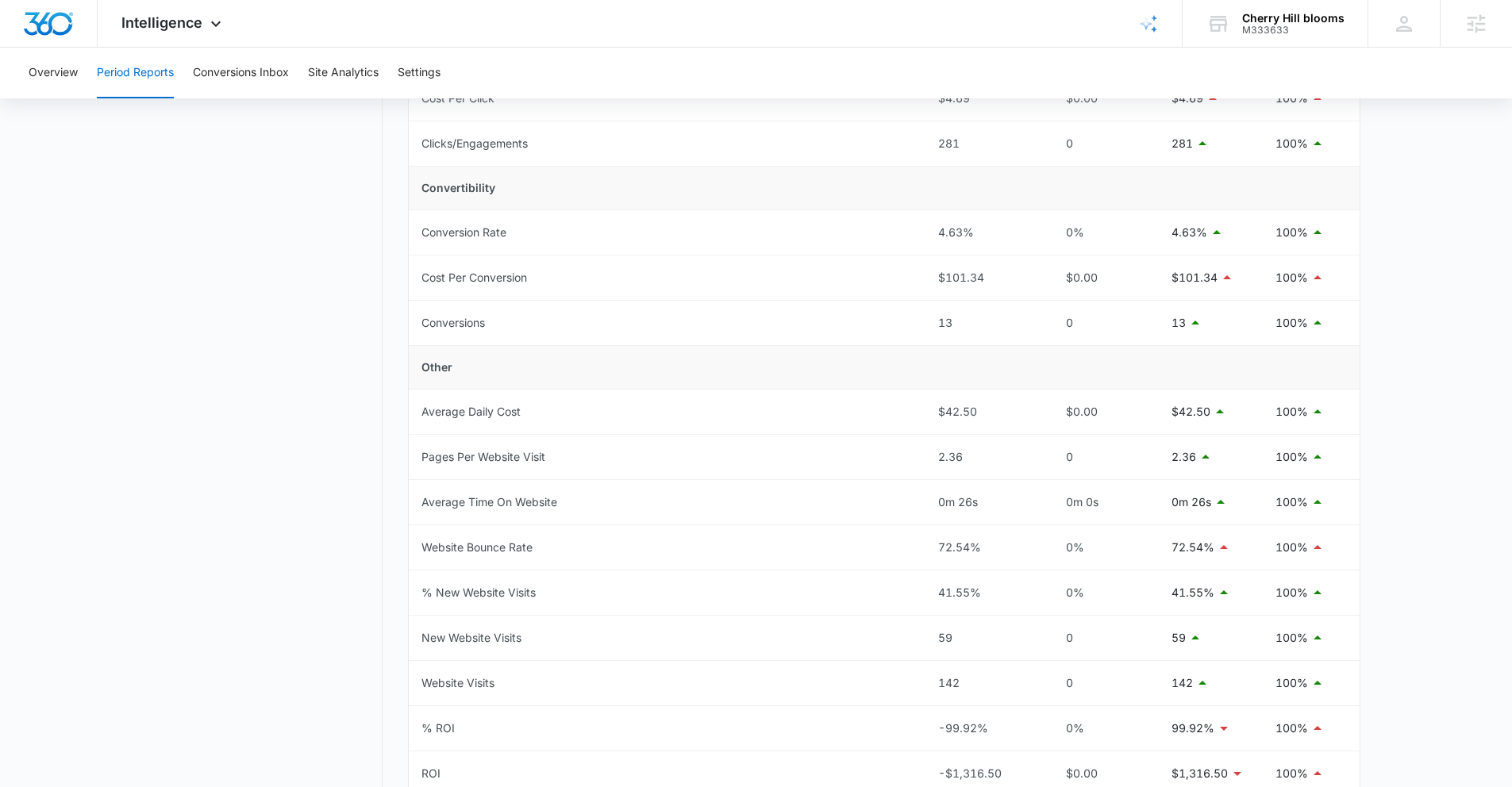scroll, scrollTop: 479, scrollLeft: 0, axis: vertical 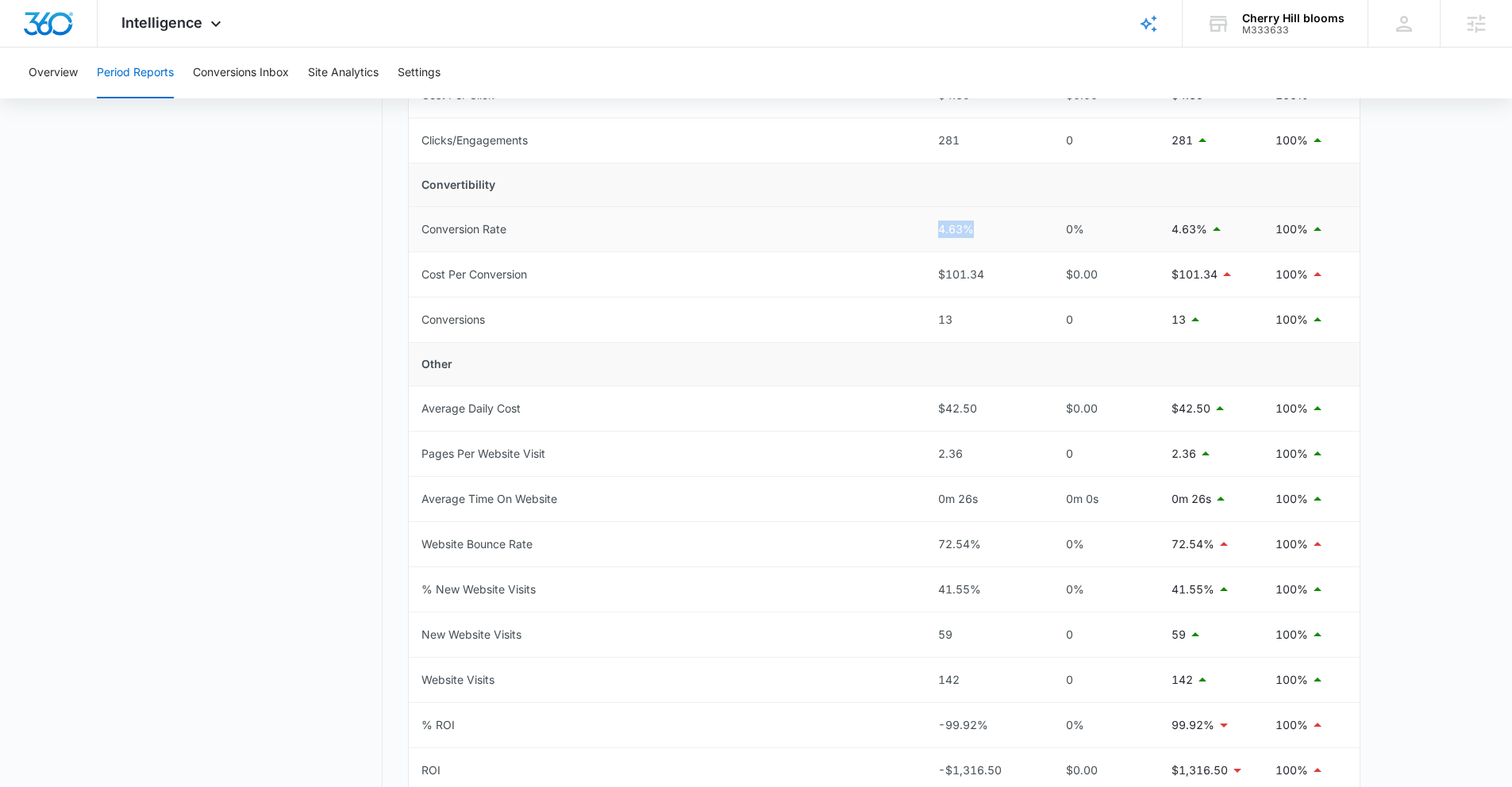 drag, startPoint x: 984, startPoint y: 232, endPoint x: 908, endPoint y: 240, distance: 76.419893 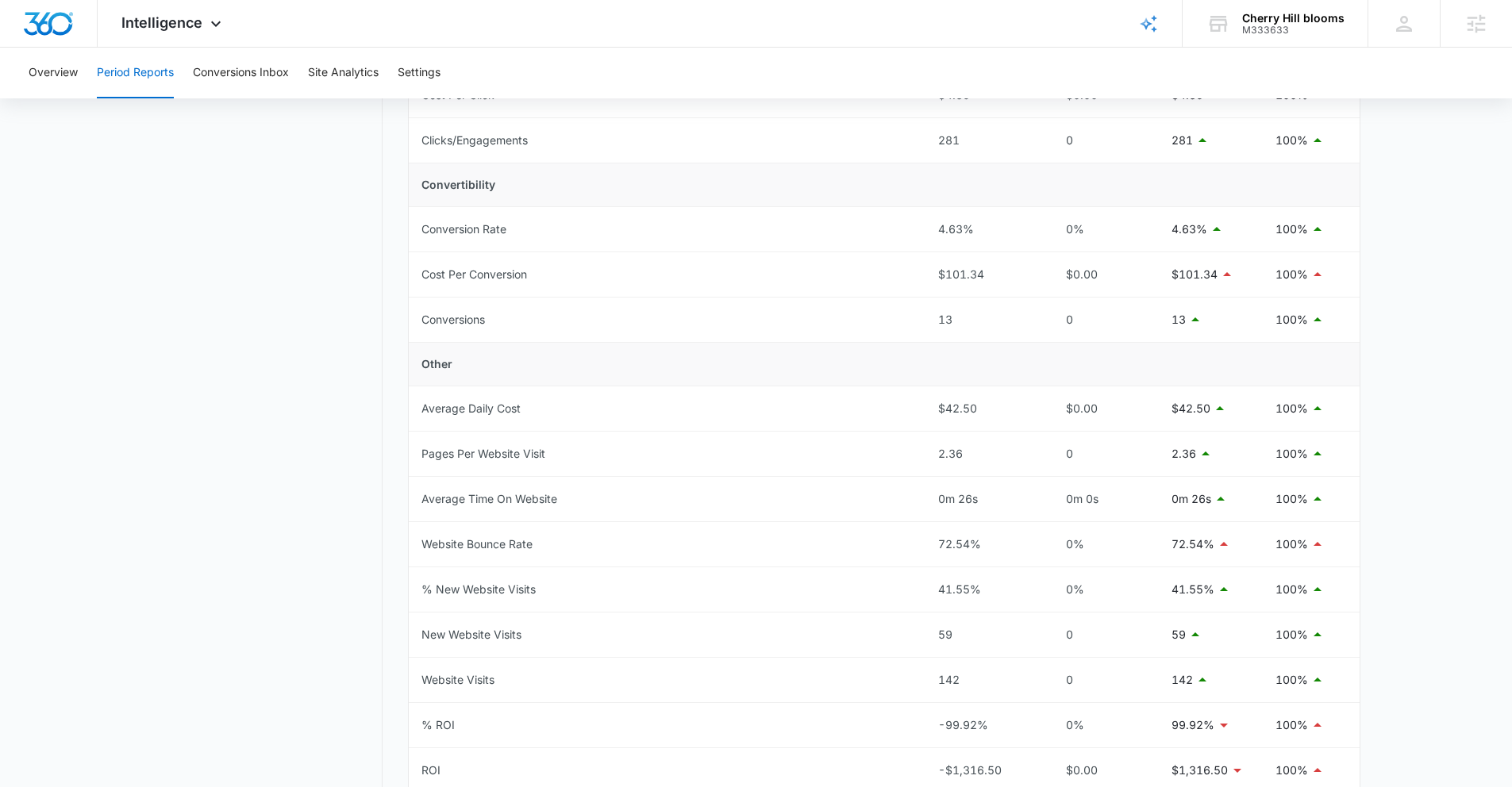 click on "Period Reports Overall Organic & Content Marketing Ads Social Direct & Other Channels Overall 07/06/2025 08/05/2025 compared to Previous Period  ( 06/05/2025  –  07/05/2025 ) Metric This Period Previous  Period Net Change % Change           Total Spend $[MONEY] $[MONEY] $[MONEY] 100% Visibility Cost Per Impression $[MONEY] $[MONEY] $[MONEY] 100% Impressions [NUMBER] 0 [NUMBER] 100% Clickability Click Rate 9.28% 0% 9.28% 100% Cost Per Click $[MONEY] $[MONEY] $[MONEY] 100% Clicks/Engagements [NUMBER] 0 [NUMBER] 100% Convertibility Conversion Rate 4.63% 0% 4.63% 100% Cost Per Conversion $[MONEY] $[MONEY] $[MONEY] 100% Conversions [NUMBER] 0 [NUMBER] 100% Other Average Daily Cost $[MONEY] $[MONEY] $[MONEY] 100% Pages Per Website Visit 2.36 0 2.36 100% Average Time On Website 0m 26s 0m 0s 0m 26s 100% Website Bounce Rate 72.54% 0% 72.54% 100% % New Website Visits 41.55% 0% 41.55% 100% New Website Visits [NUMBER] 0 [NUMBER] 100% Website Visits [NUMBER] 0 [NUMBER] 100% % ROI -99.92% 0% 99.92% 100% ROI -$[MONEY] $0.00 $[MONEY] 100% Estimated Revenue $[MONEY] $0.00 $[MONEY] 100% Spend" at bounding box center [756, 292] 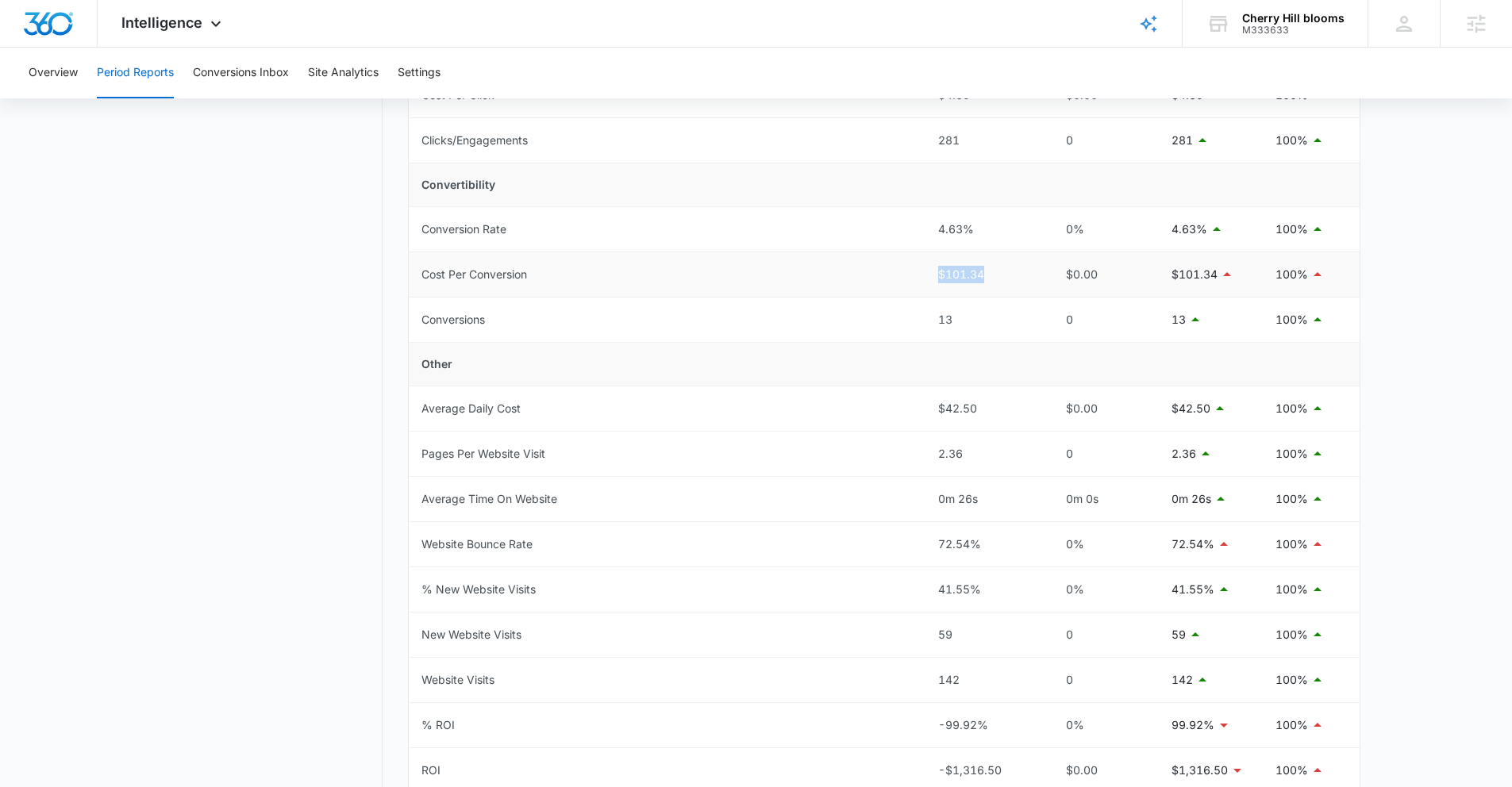 drag, startPoint x: 993, startPoint y: 281, endPoint x: 918, endPoint y: 277, distance: 75.106591 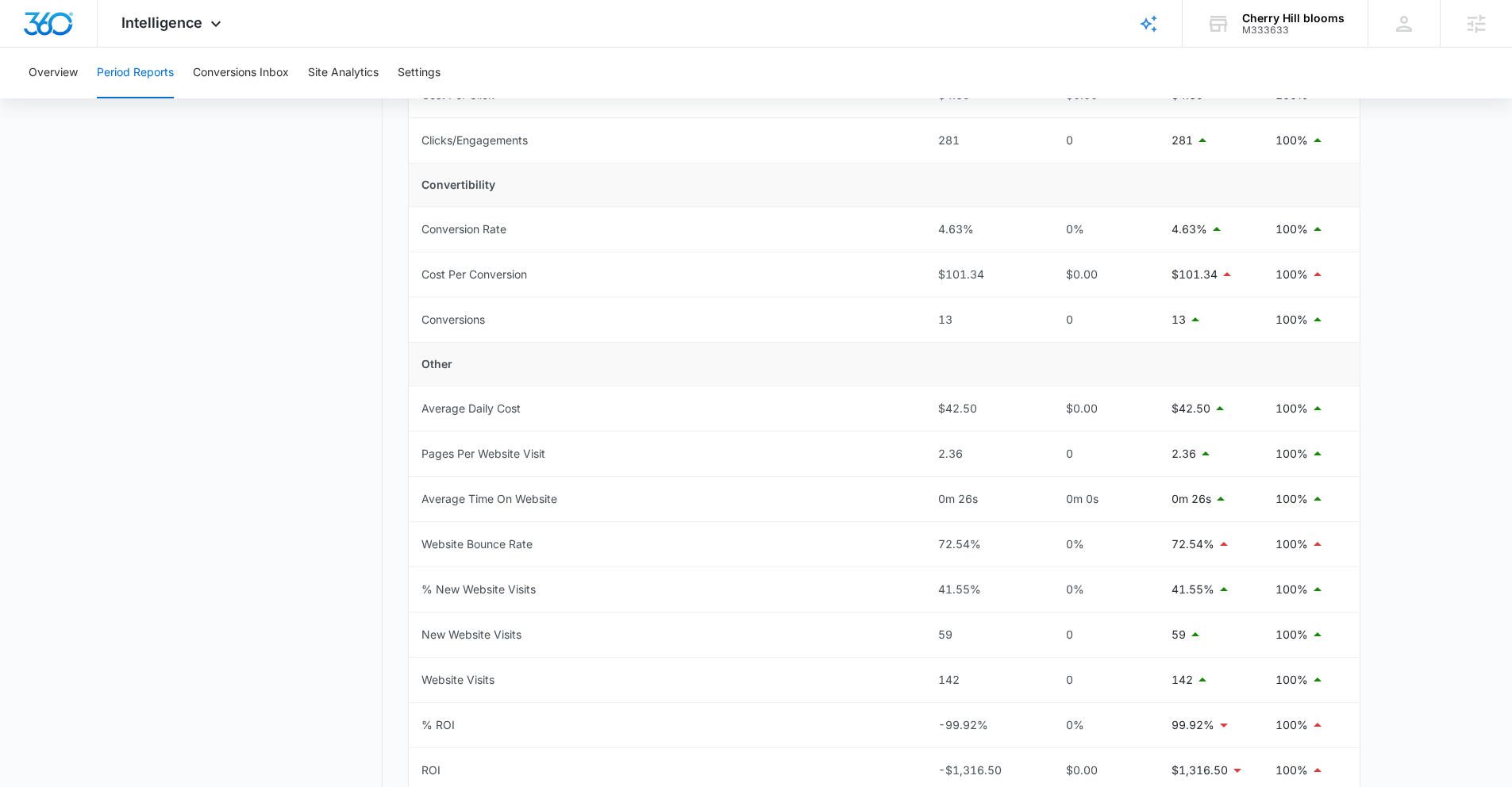 click on "Period Reports Overall Organic & Content Marketing Ads Social Direct & Other Channels Overall 07/06/2025 08/05/2025 compared to Previous Period  ( 06/05/2025  –  07/05/2025 ) Metric This Period Previous  Period Net Change % Change           Total Spend $[MONEY] $[MONEY] $[MONEY] 100% Visibility Cost Per Impression $[MONEY] $[MONEY] $[MONEY] 100% Impressions [NUMBER] 0 [NUMBER] 100% Clickability Click Rate 9.28% 0% 9.28% 100% Cost Per Click $[MONEY] $[MONEY] $[MONEY] 100% Clicks/Engagements [NUMBER] 0 [NUMBER] 100% Convertibility Conversion Rate 4.63% 0% 4.63% 100% Cost Per Conversion $[MONEY] $[MONEY] $[MONEY] 100% Conversions [NUMBER] 0 [NUMBER] 100% Other Average Daily Cost $[MONEY] $[MONEY] $[MONEY] 100% Pages Per Website Visit 2.36 0 2.36 100% Average Time On Website 0m 26s 0m 0s 0m 26s 100% Website Bounce Rate 72.54% 0% 72.54% 100% % New Website Visits 41.55% 0% 41.55% 100% New Website Visits [NUMBER] 0 [NUMBER] 100% Website Visits [NUMBER] 0 [NUMBER] 100% % ROI -99.92% 0% 99.92% 100% ROI -$[MONEY] $0.00 $[MONEY] 100% Estimated Revenue $[MONEY] $0.00 $[MONEY] 100% Spend" at bounding box center (756, 292) 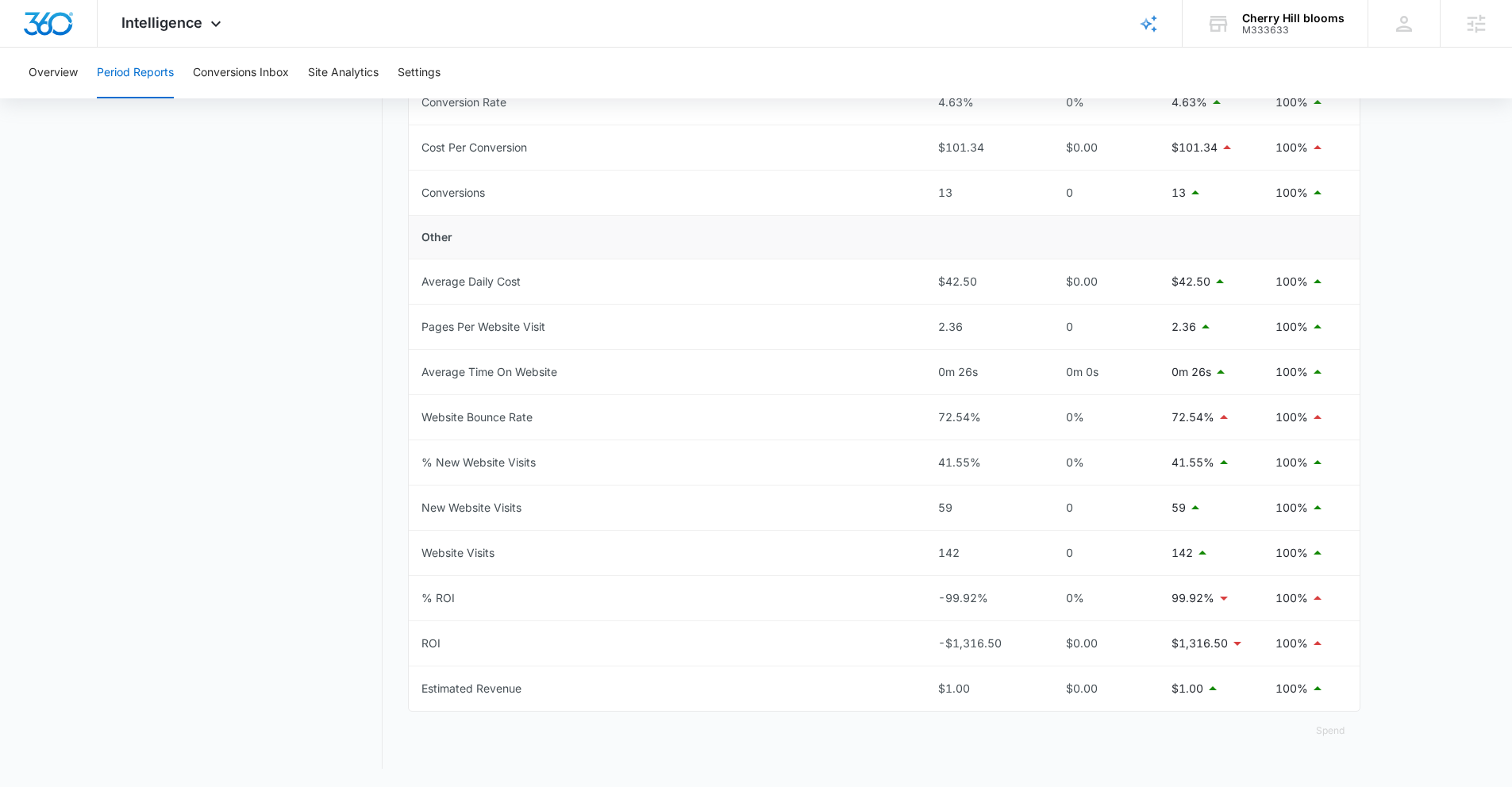 scroll, scrollTop: 607, scrollLeft: 0, axis: vertical 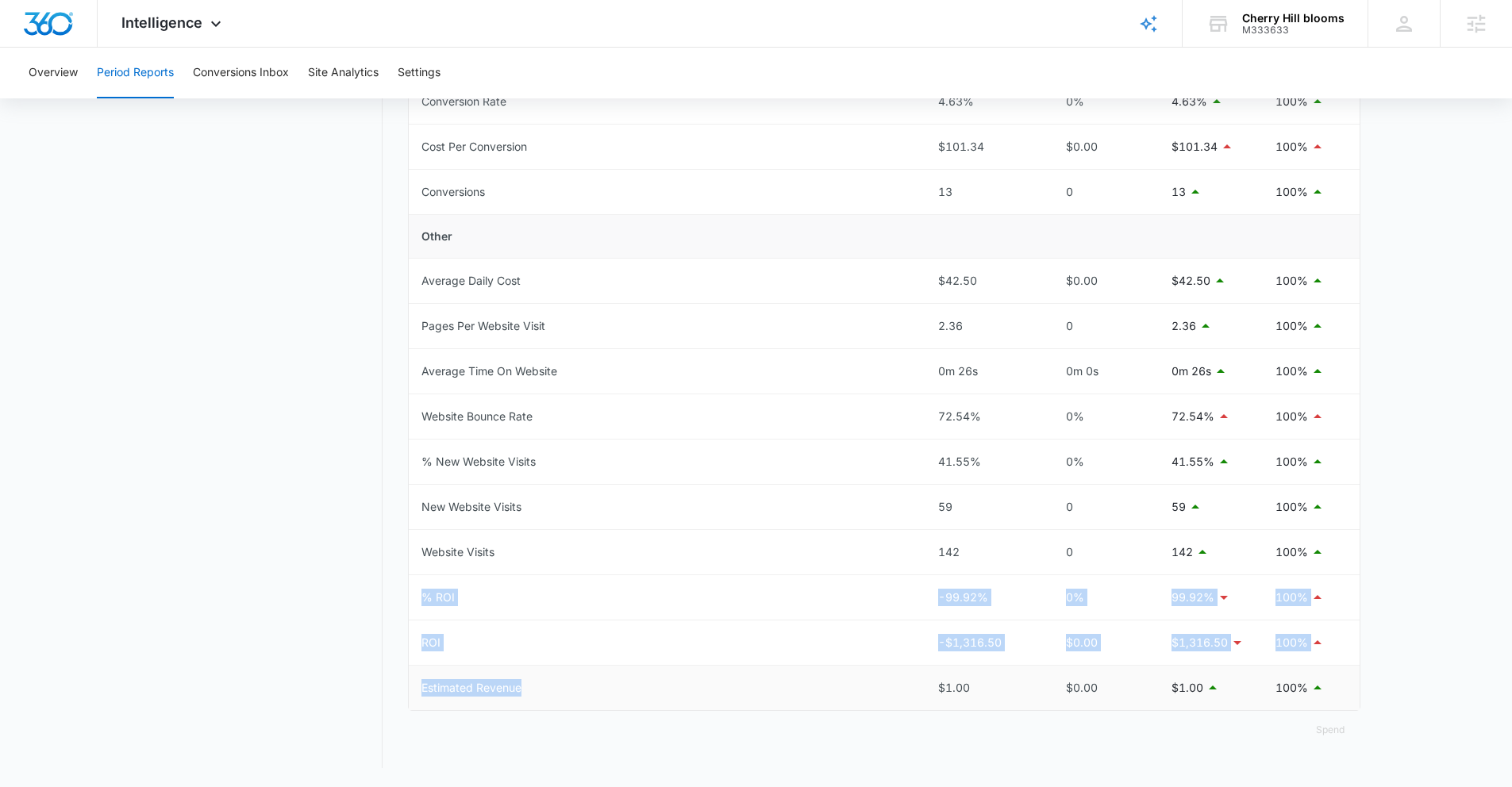 drag, startPoint x: 430, startPoint y: 599, endPoint x: 549, endPoint y: 703, distance: 158.0411 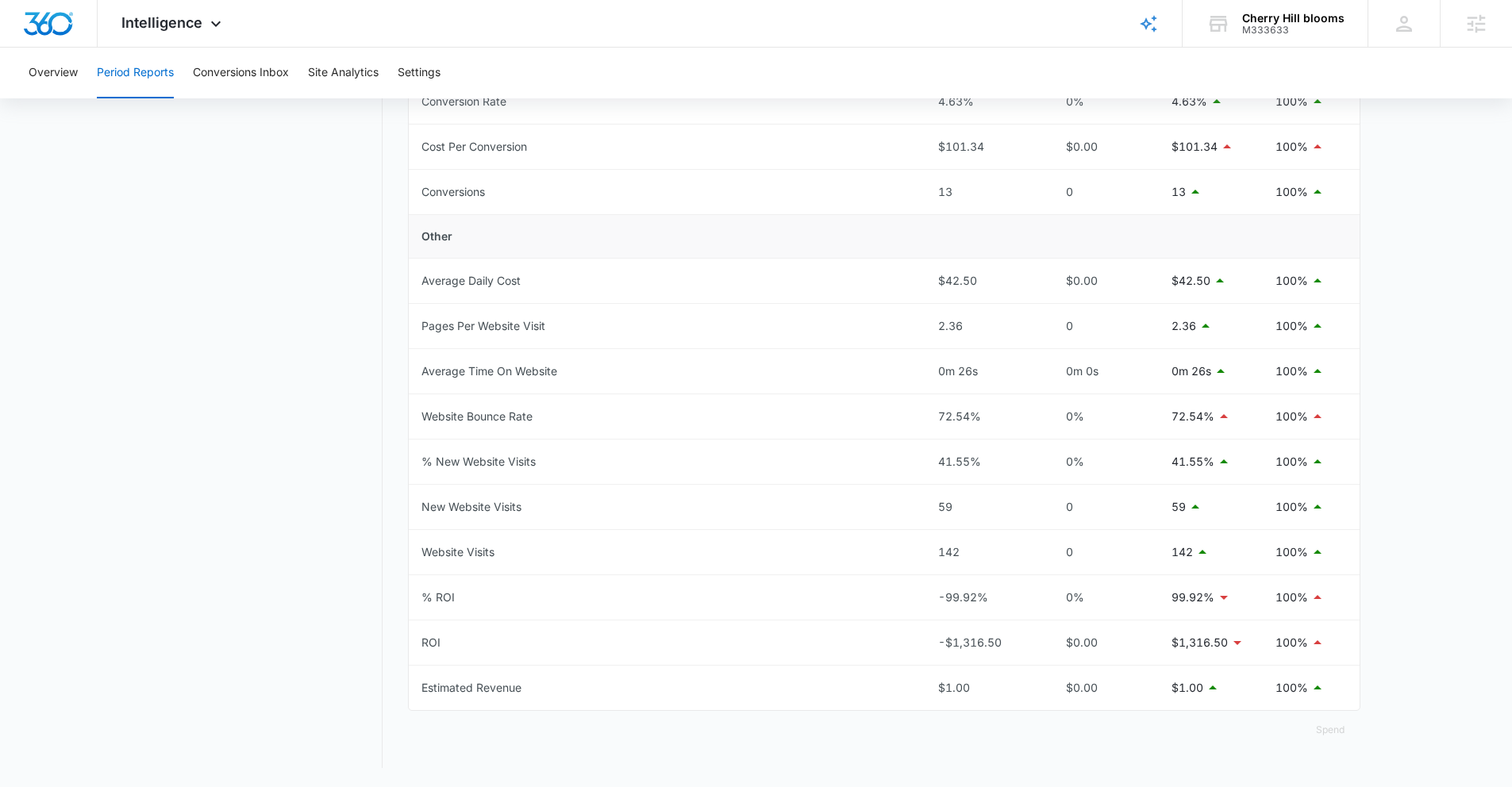 click on "Metric This Period Previous  Period Net Change % Change           Total Spend $1,317.50 $0.00 $1,317.50 100% Visibility Cost Per Impression $0.44 $0.00 $0.44 100% Impressions 3,028 0 3,028 100% Clickability Click Rate 9.28% 0% 9.28% 100% Cost Per Click $4.69 $0.00 $4.69 100% Clicks/Engagements 281 0 281 100% Convertibility Conversion Rate 4.63% 0% 4.63% 100% Cost Per Conversion $101.34 $0.00 $101.34 100% Conversions 13 0 13 100% Other Average Daily Cost $42.50 $0.00 $42.50 100% Pages Per Website Visit 2.36 0 2.36 100% Average Time On Website 0m 26s 0m 0s 0m 26s 100% Website Bounce Rate 72.54% 0% 72.54% 100% % New Website Visits 41.55% 0% 41.55% 100% New Website Visits 59 0 59 100% Website Visits 142 0 142 100% % ROI -99.92% 0% 99.92% 100% ROI -$1,316.50 $0.00 $1,316.50 100% Estimated Revenue $1.00 $0.00 $1.00 100%" at bounding box center (884, 171) 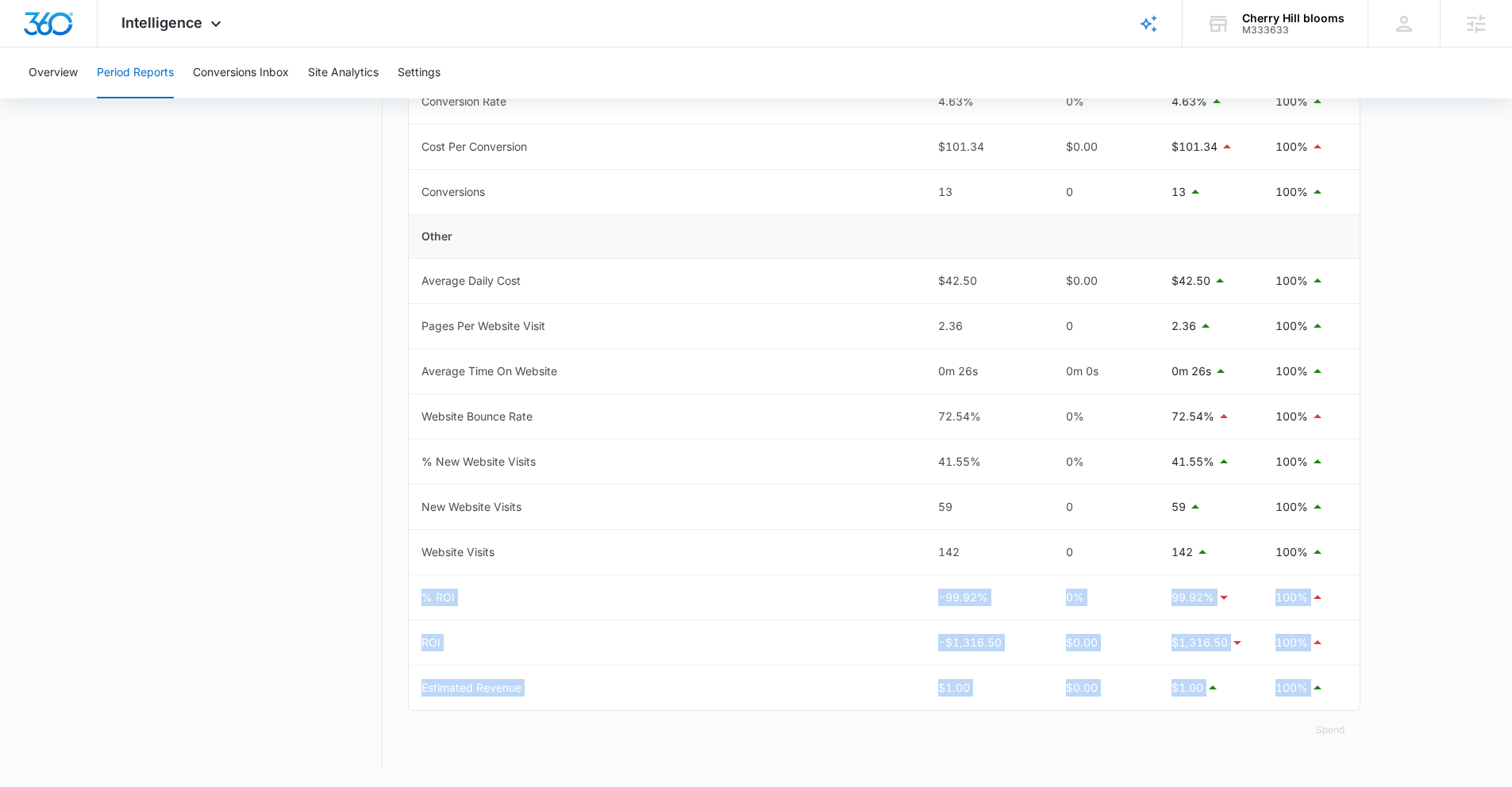 drag, startPoint x: 417, startPoint y: 591, endPoint x: 916, endPoint y: 716, distance: 514.4181 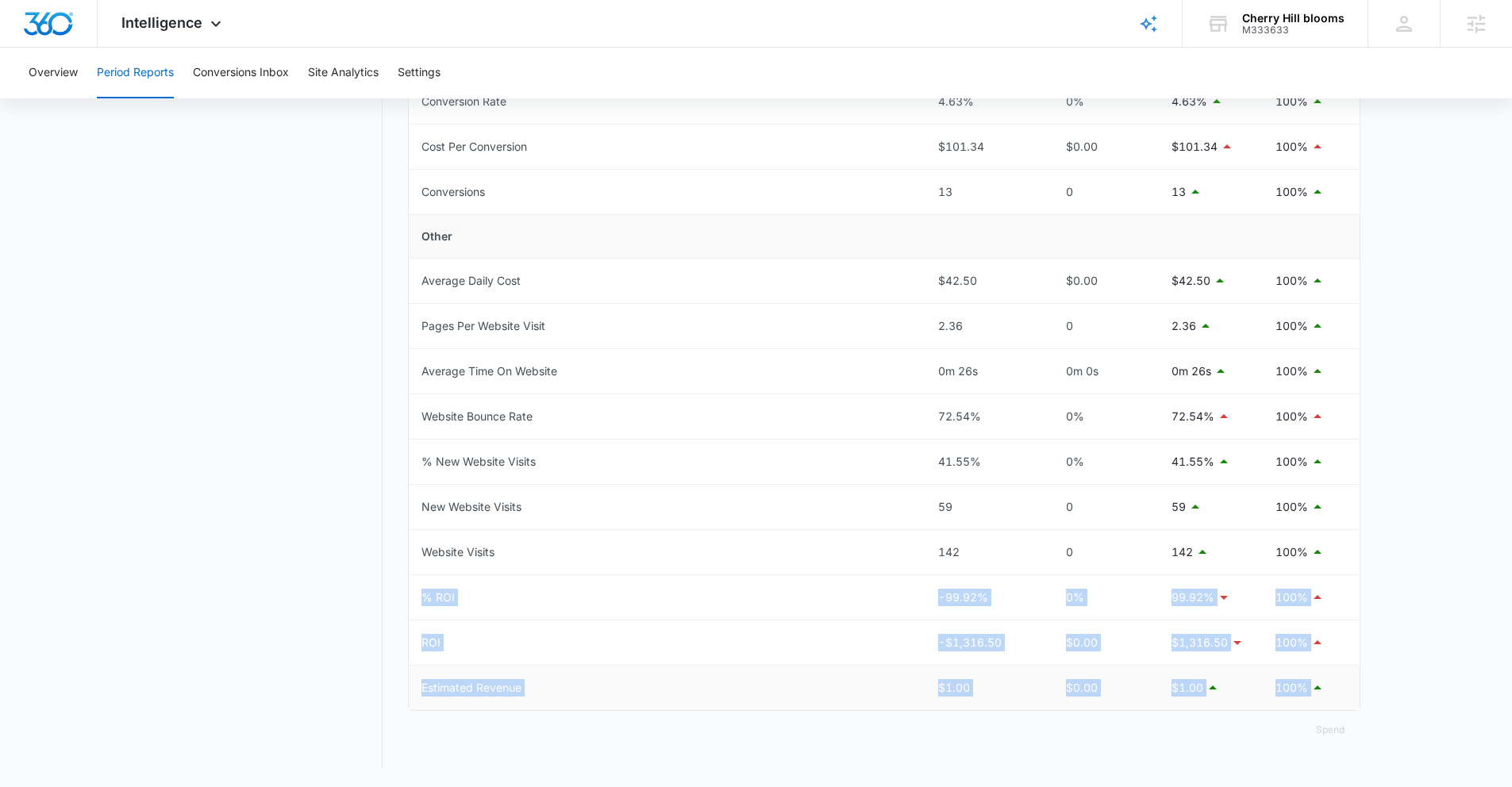 click on "Estimated Revenue" at bounding box center [667, 688] 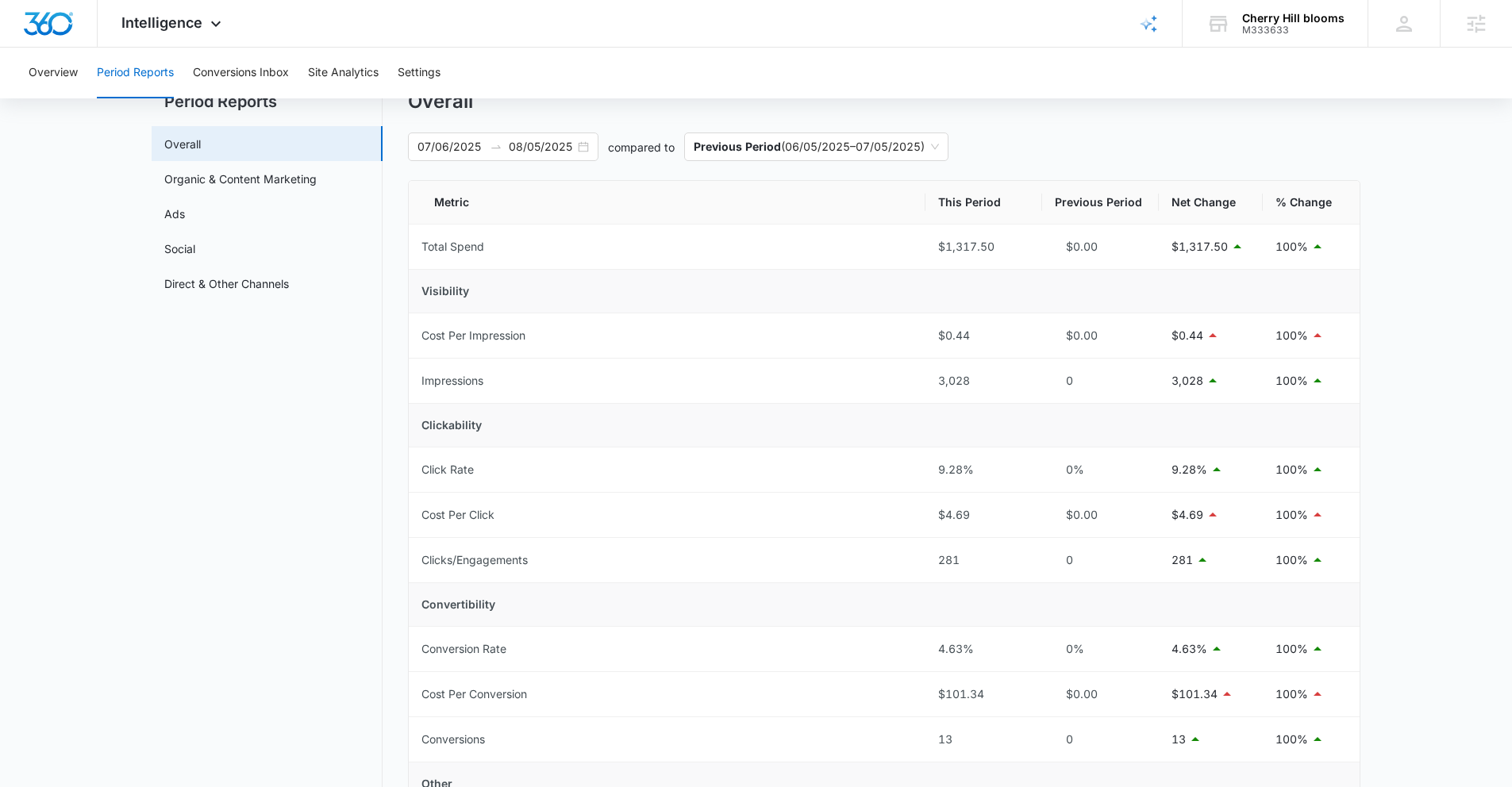 scroll, scrollTop: 0, scrollLeft: 0, axis: both 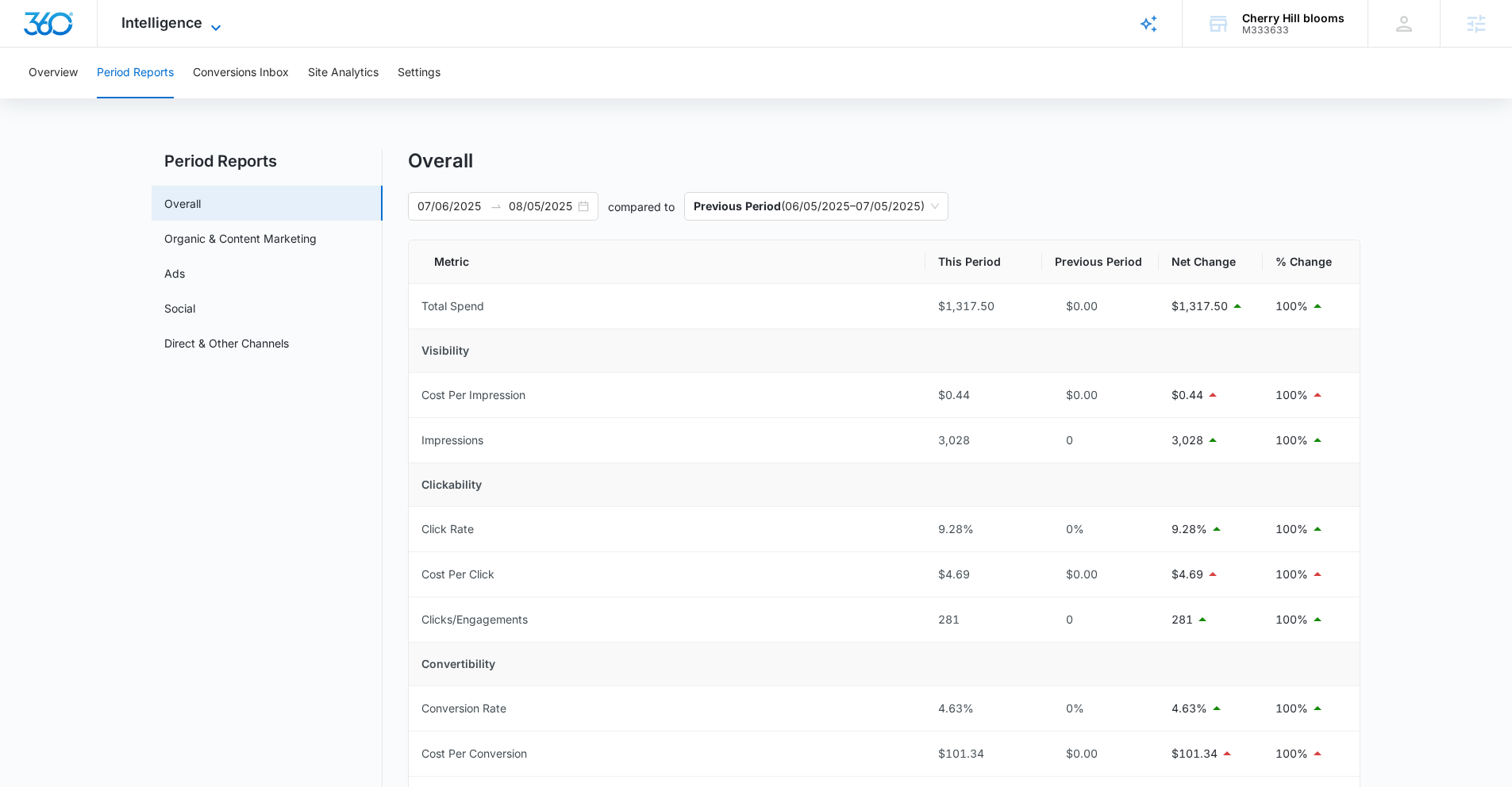 click 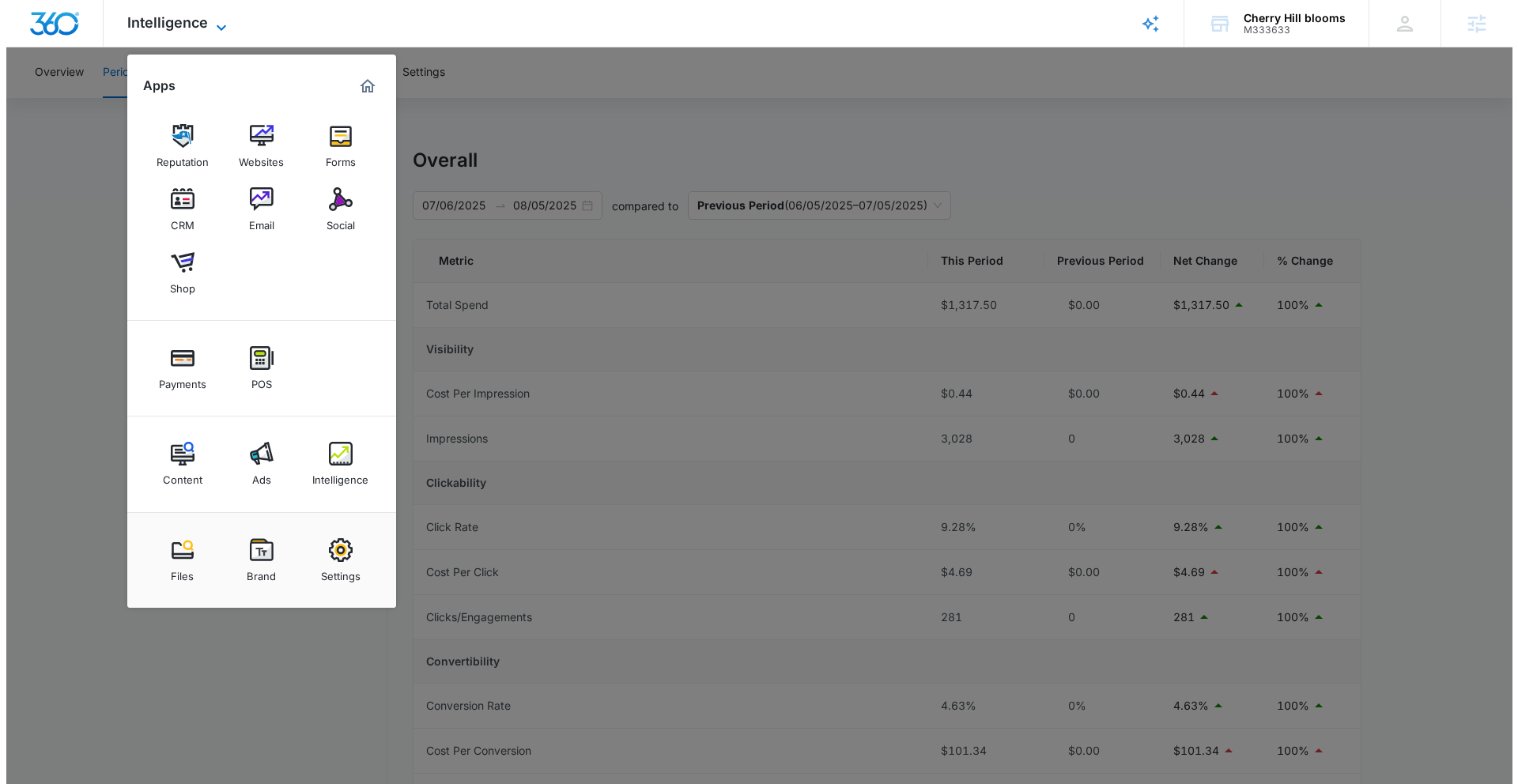 scroll, scrollTop: 0, scrollLeft: 0, axis: both 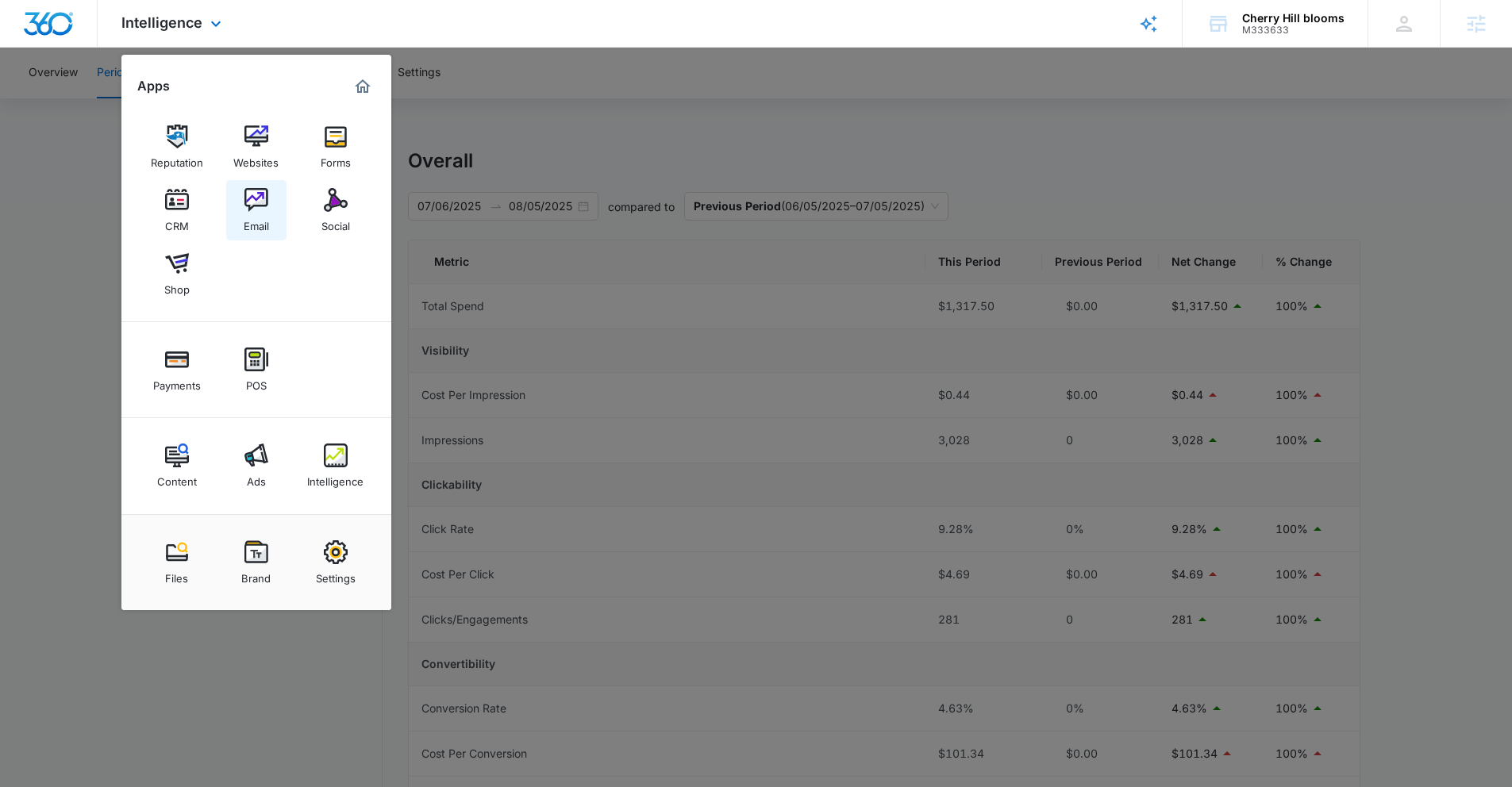 click at bounding box center [256, 200] 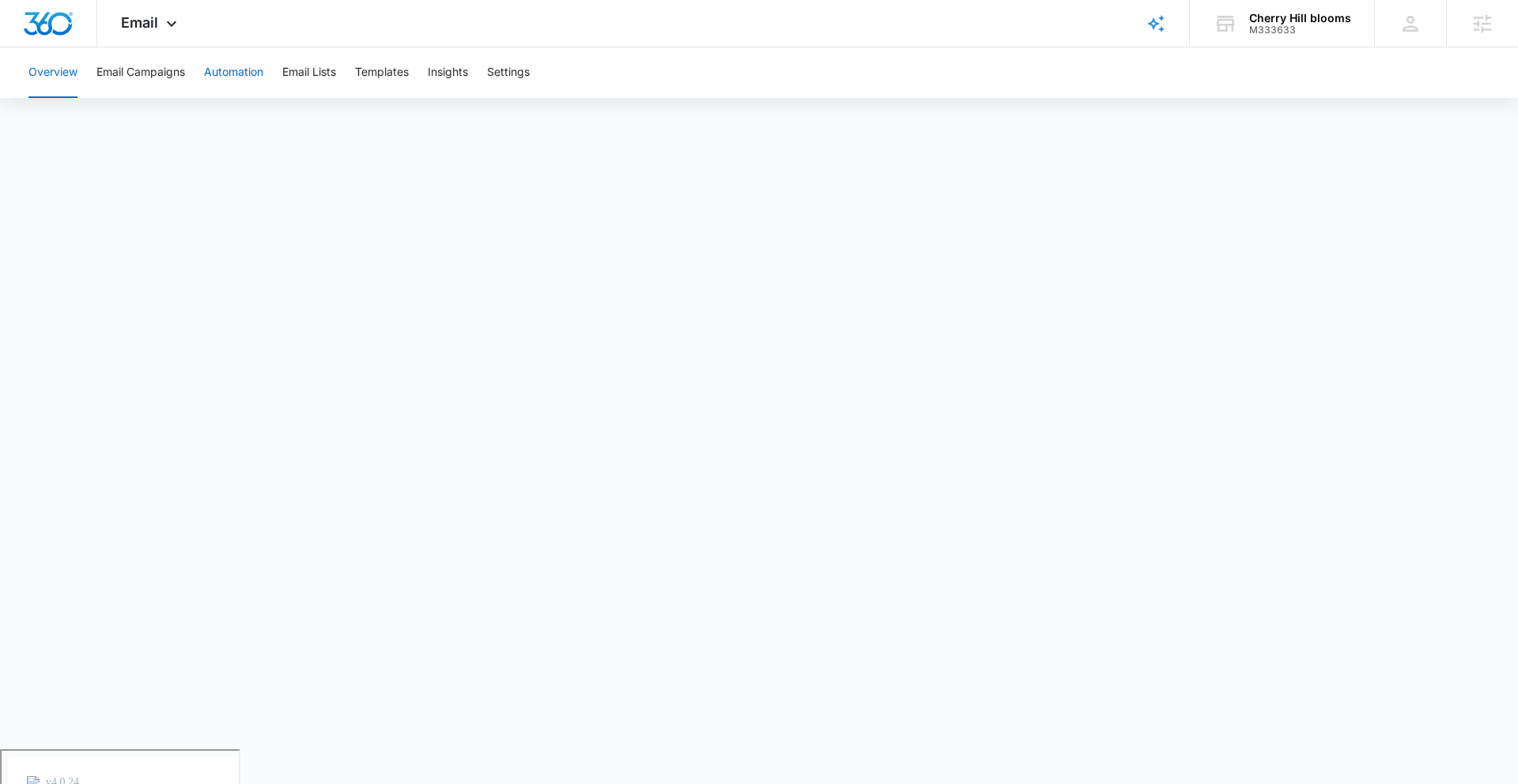 click on "Automation" at bounding box center [233, 73] 